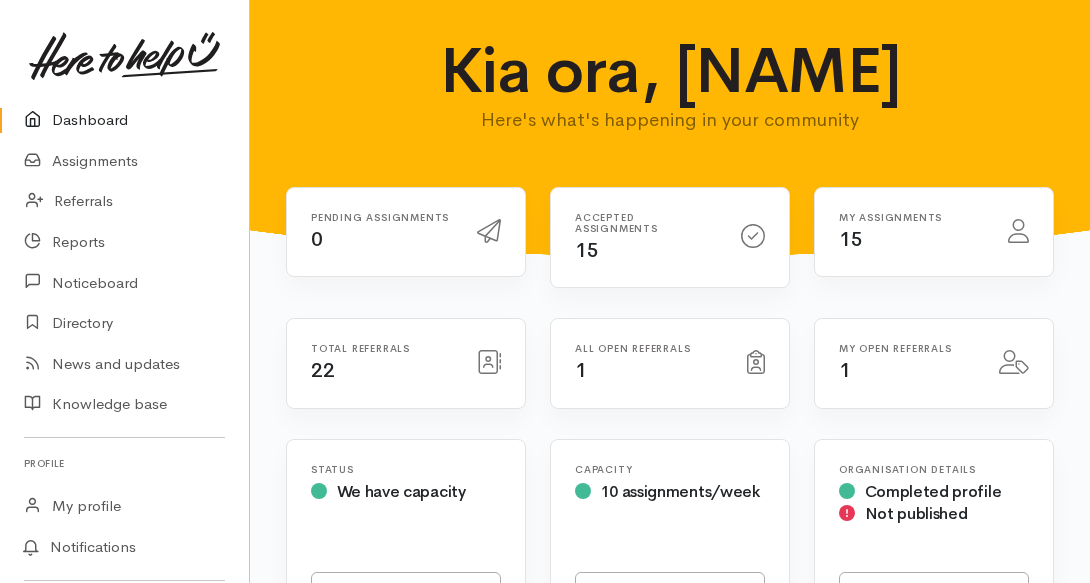 scroll, scrollTop: 0, scrollLeft: 0, axis: both 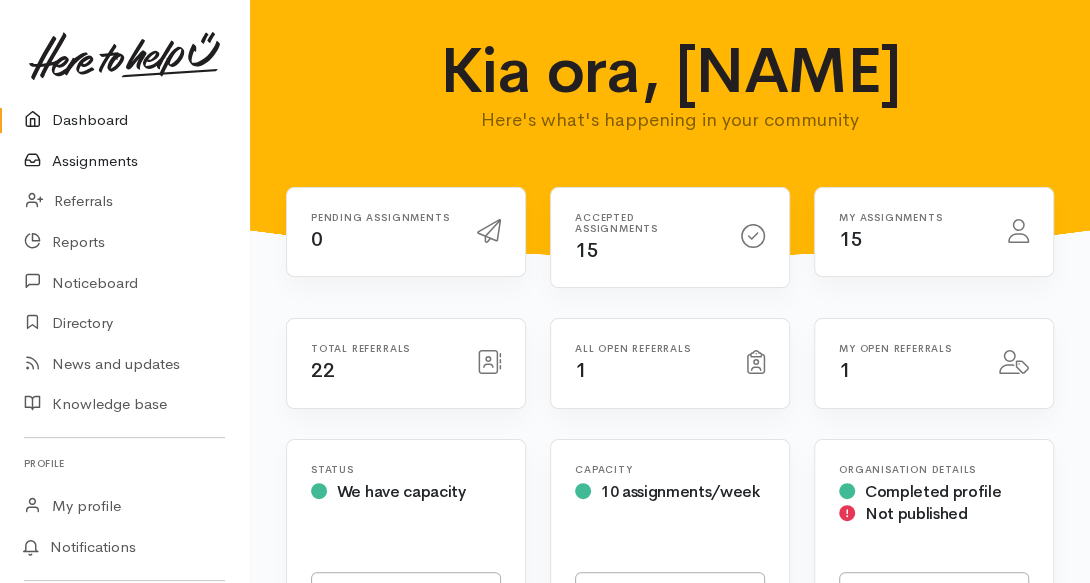 click on "Assignments" at bounding box center [124, 161] 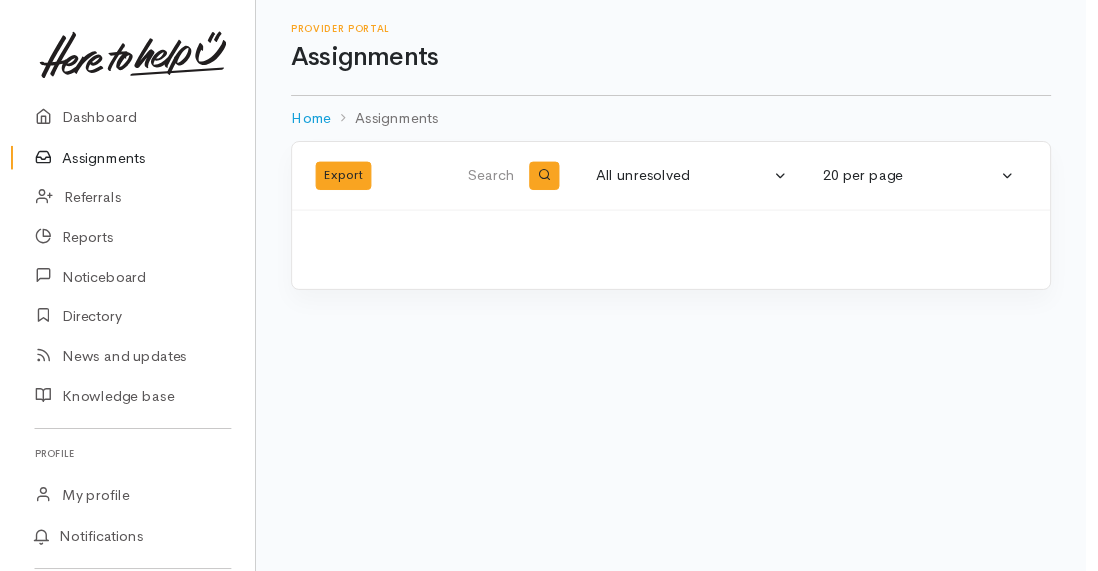 scroll, scrollTop: 0, scrollLeft: 0, axis: both 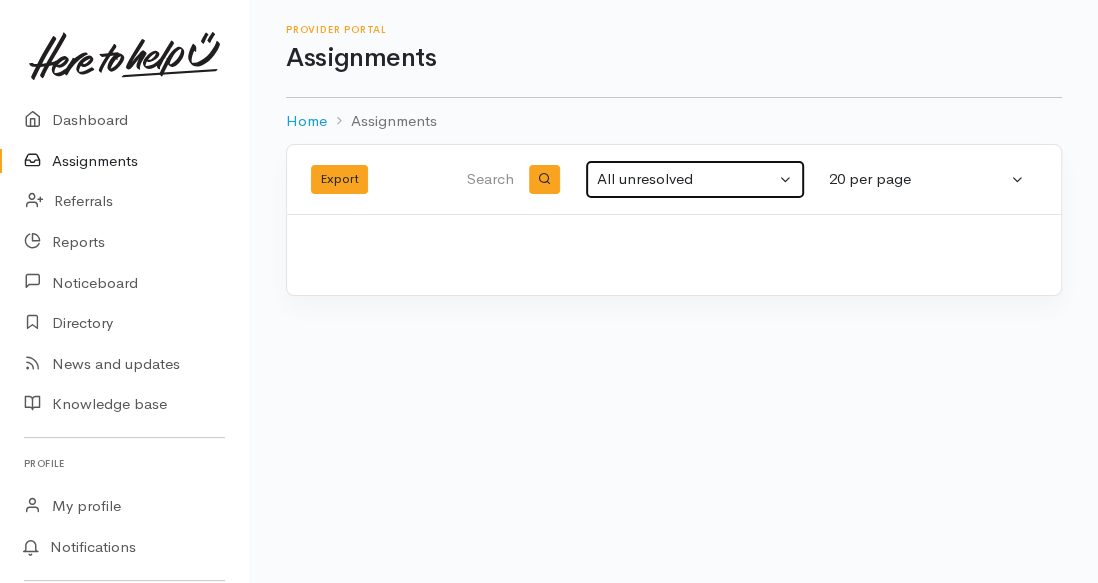 click on "All unresolved" at bounding box center [686, 179] 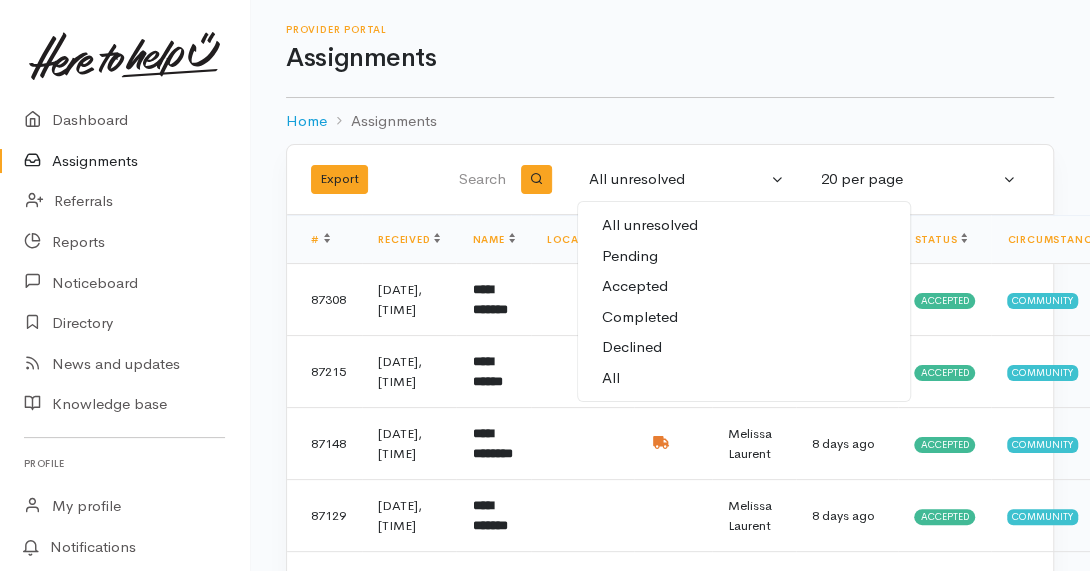 click on "All" at bounding box center [744, 378] 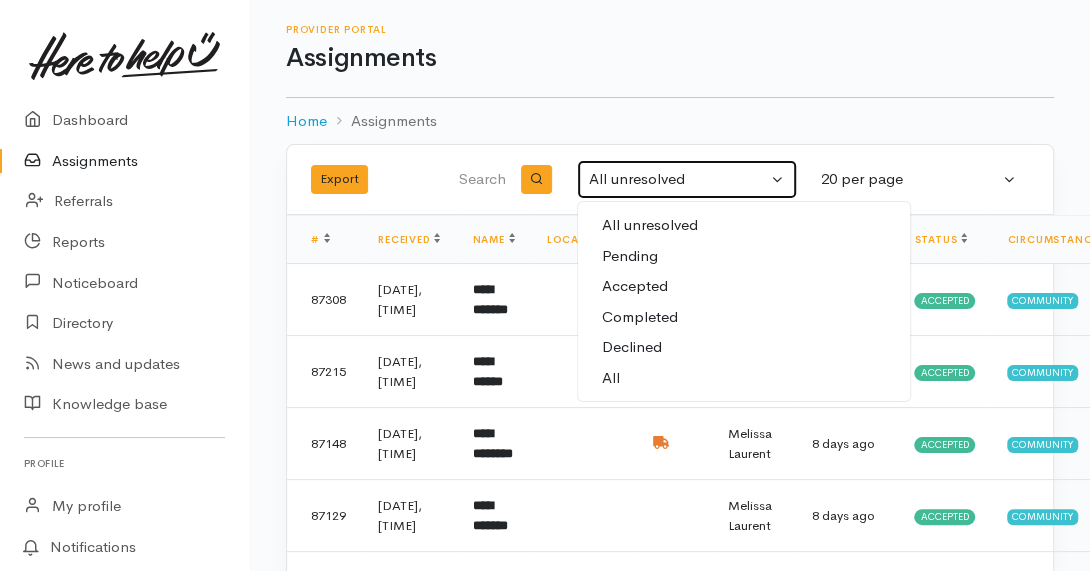 select on "All" 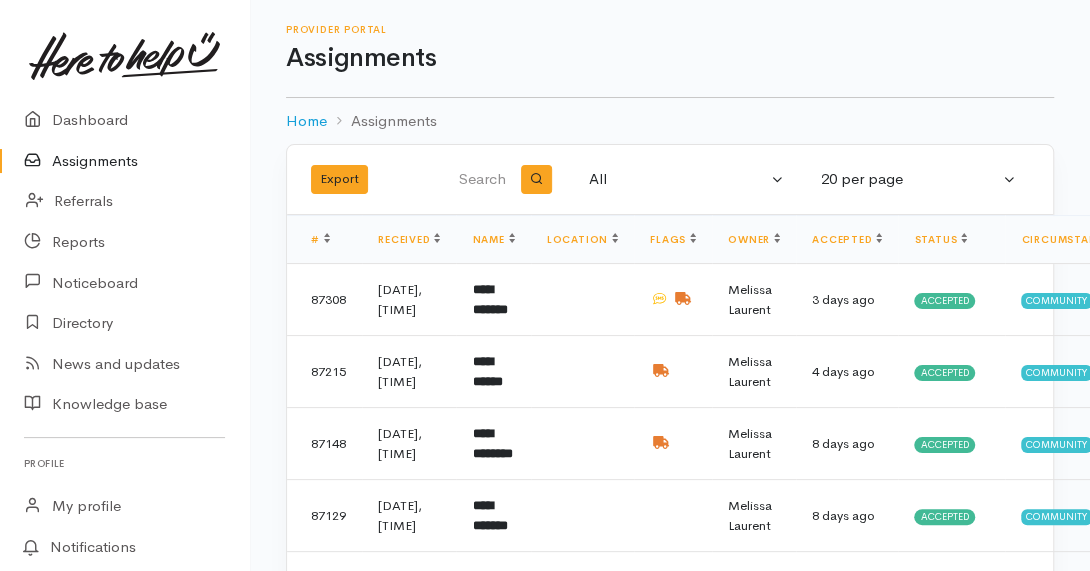 click at bounding box center [477, 180] 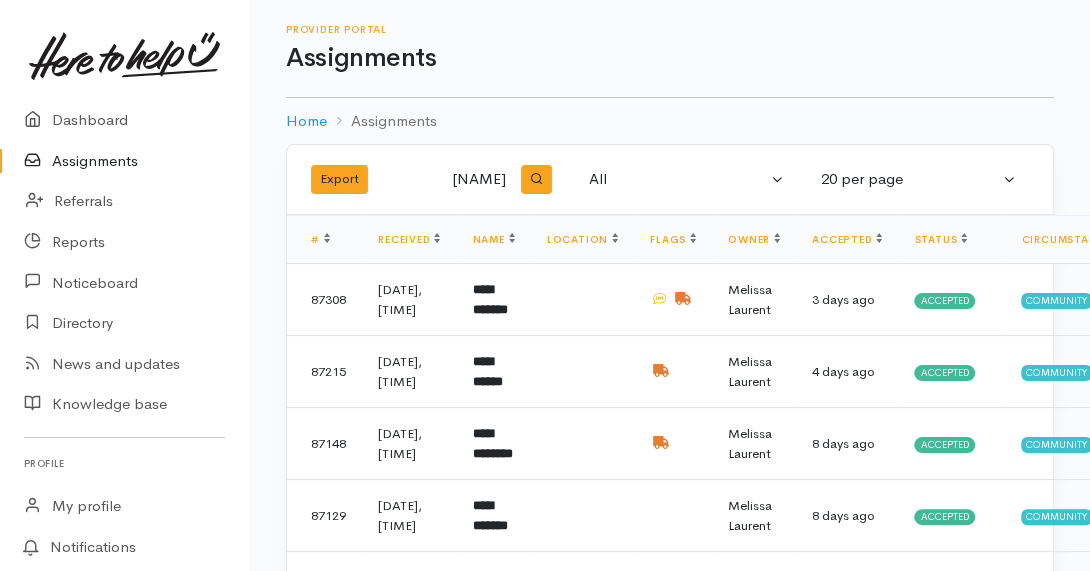 type on "keith" 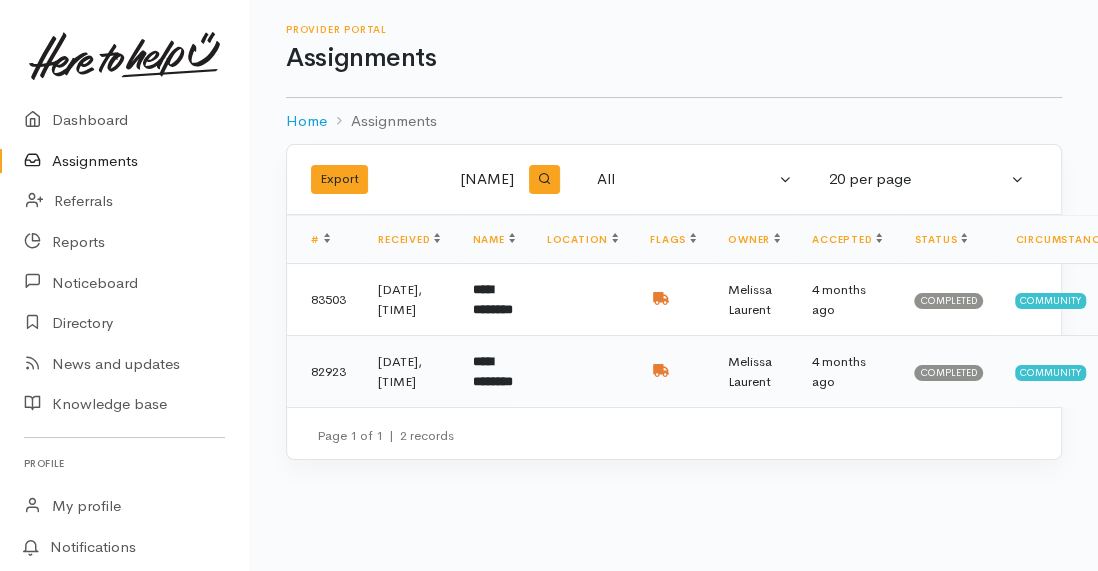 click on "**********" at bounding box center [492, 371] 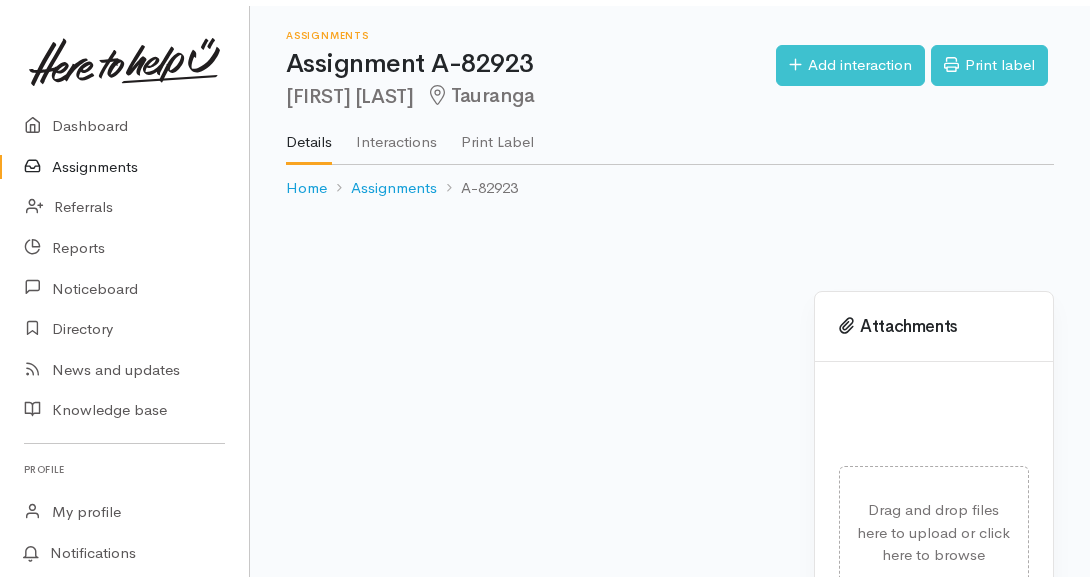 scroll, scrollTop: 0, scrollLeft: 0, axis: both 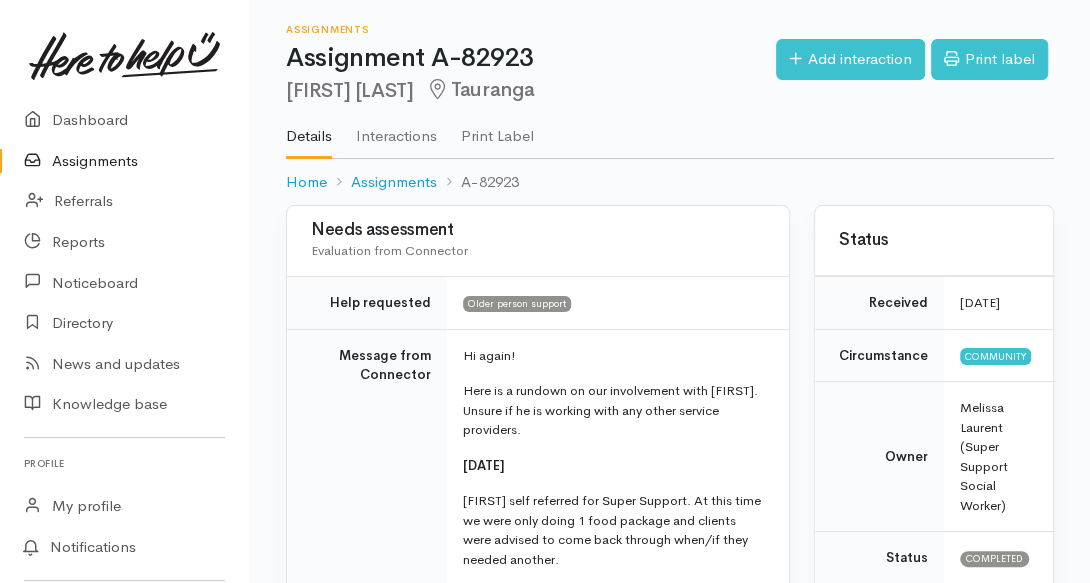 click on "Needs assessment
Evaluation from Connector
Help requested
Older person support
Message from Connector
Hi again! Here is a rundown on our involvement with Keith. Unsure if he is working with any other service providers. 8 March 2024 Keith self referred for Super Support. At this time we were
only doing 1 food package and clients were advised to come back through when/if
they needed another.   19 April 2024 Self referred for Super Support. 1 x food parcel. 26 April 2024 Self referred for Super Support 1 x food parcel. 2 May 2024 Self referred for Super Support. Said he loves the meals and
finds them very helpful and is very grateful. Was put on fortnightly deliveries
for 8 weeks. 2 July 2024 Referral sent to Foodbank for more Super Support deliveries    Notes" at bounding box center (538, 1778) 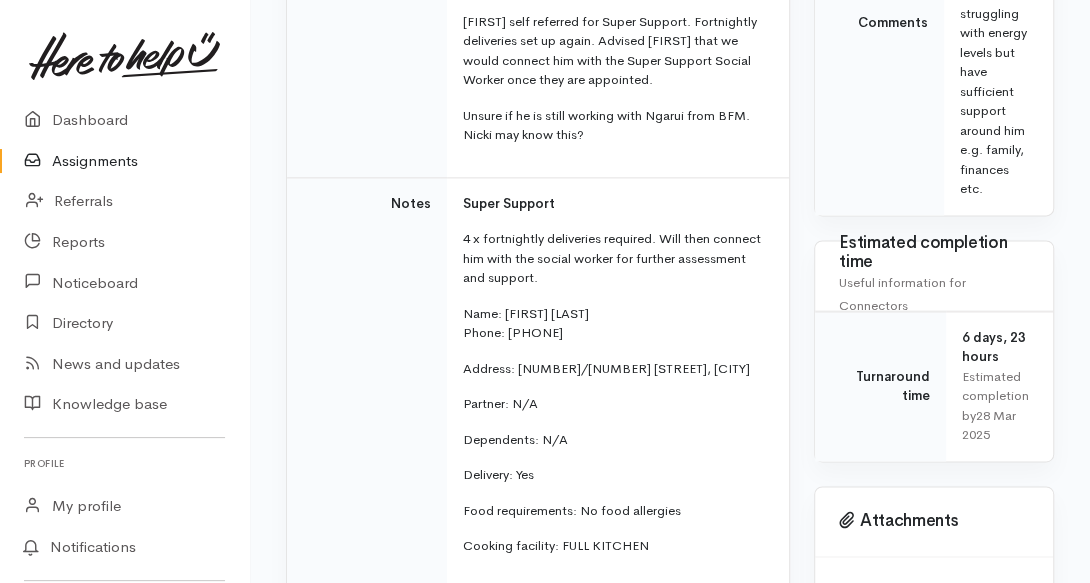 scroll, scrollTop: 1280, scrollLeft: 0, axis: vertical 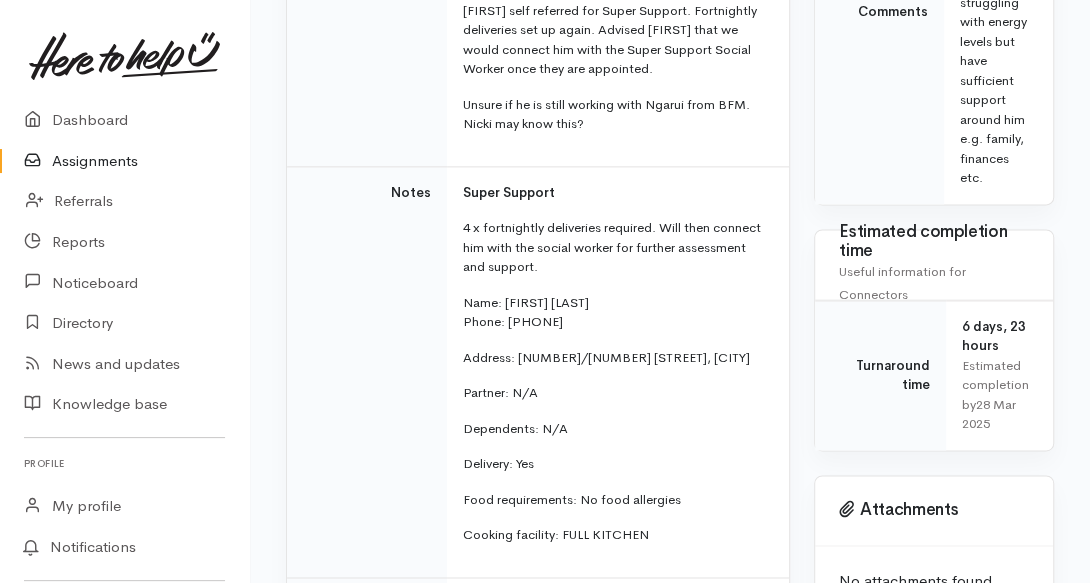 drag, startPoint x: 506, startPoint y: 319, endPoint x: 580, endPoint y: 321, distance: 74.02702 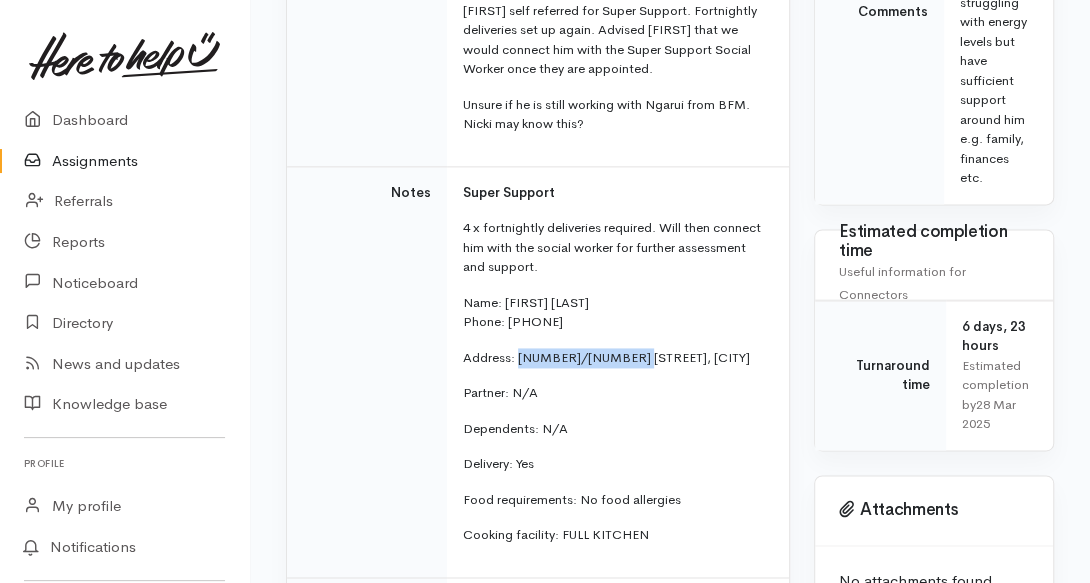 drag, startPoint x: 516, startPoint y: 355, endPoint x: 629, endPoint y: 360, distance: 113.110565 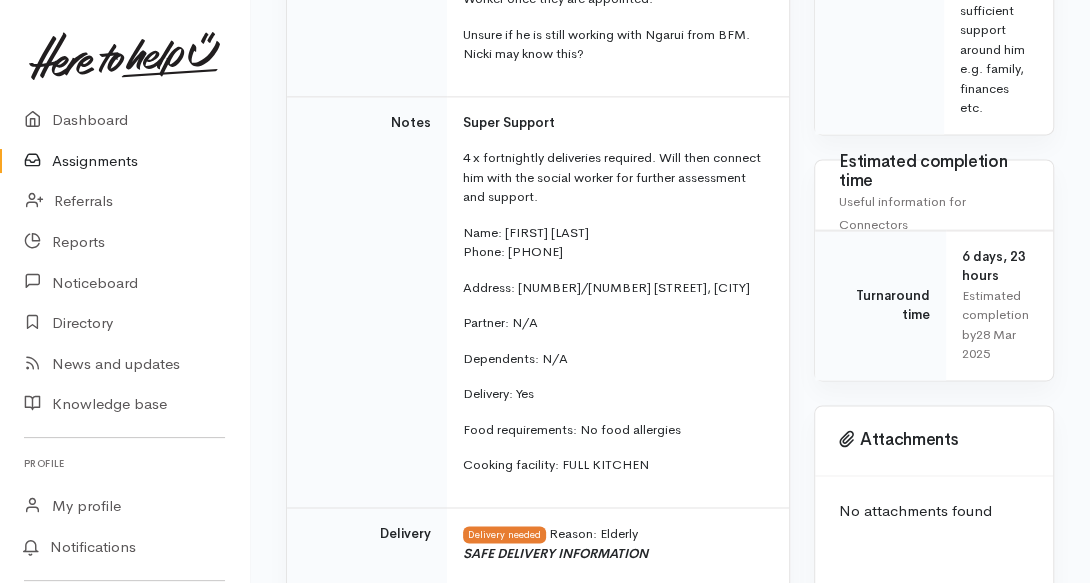 scroll, scrollTop: 1312, scrollLeft: 0, axis: vertical 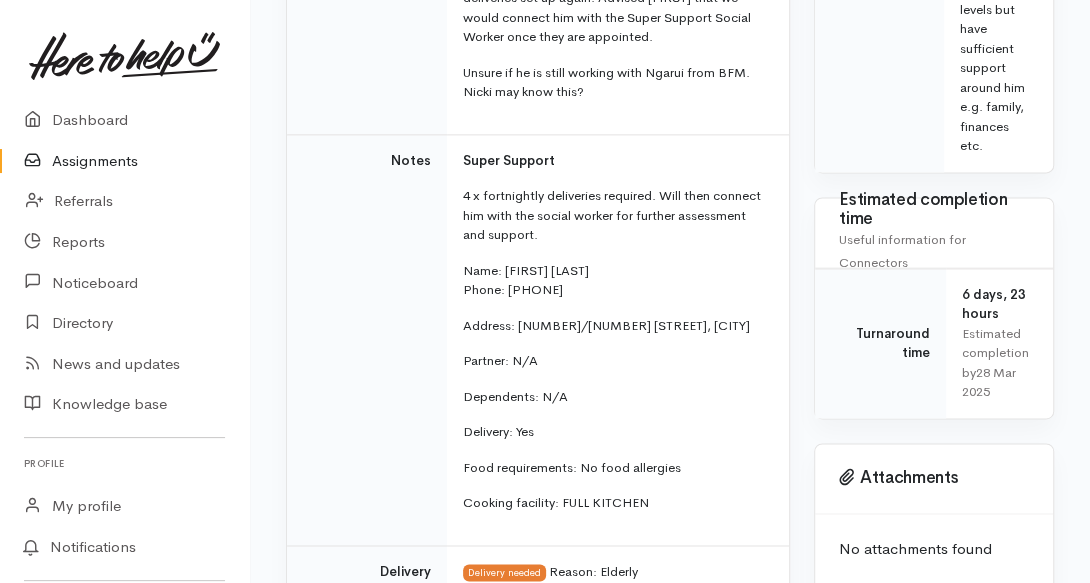 click on "Needs assessment
Evaluation from Connector
Help requested
Older person support
Message from Connector
Hi again! Here is a rundown on our involvement with Keith. Unsure if he is working with any other service providers. 8 March 2024 Keith self referred for Super Support. At this time we were
only doing 1 food package and clients were advised to come back through when/if
they needed another.   19 April 2024 Self referred for Super Support. 1 x food parcel. 26 April 2024 Self referred for Super Support 1 x food parcel. 2 May 2024 Self referred for Super Support. Said he loves the meals and
finds them very helpful and is very grateful. Was put on fortnightly deliveries
for 8 weeks. 2 July 2024 Referral sent to Foodbank for more Super Support deliveries    Notes" at bounding box center [538, 466] 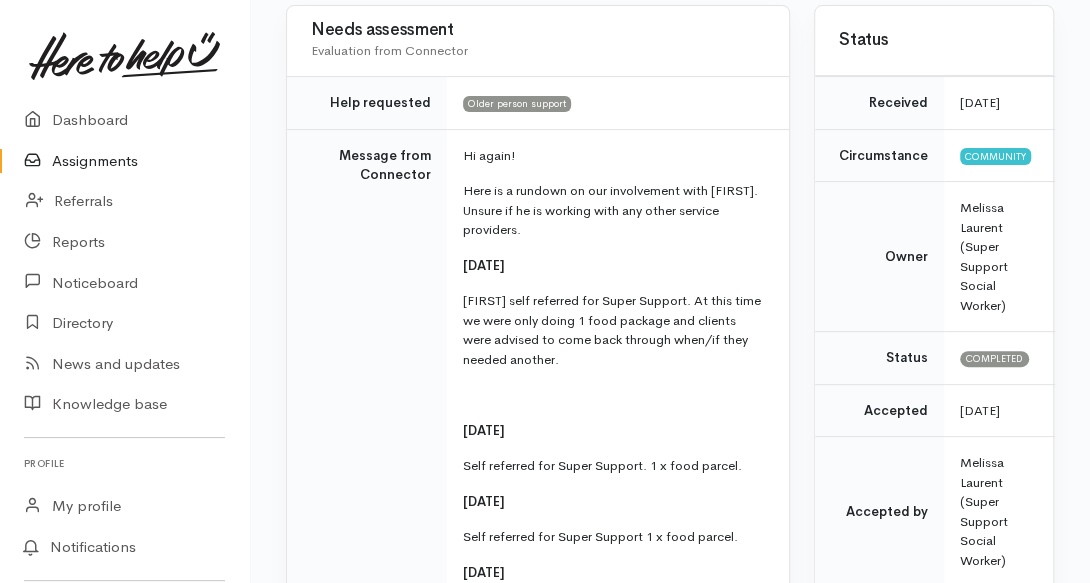 scroll, scrollTop: 192, scrollLeft: 0, axis: vertical 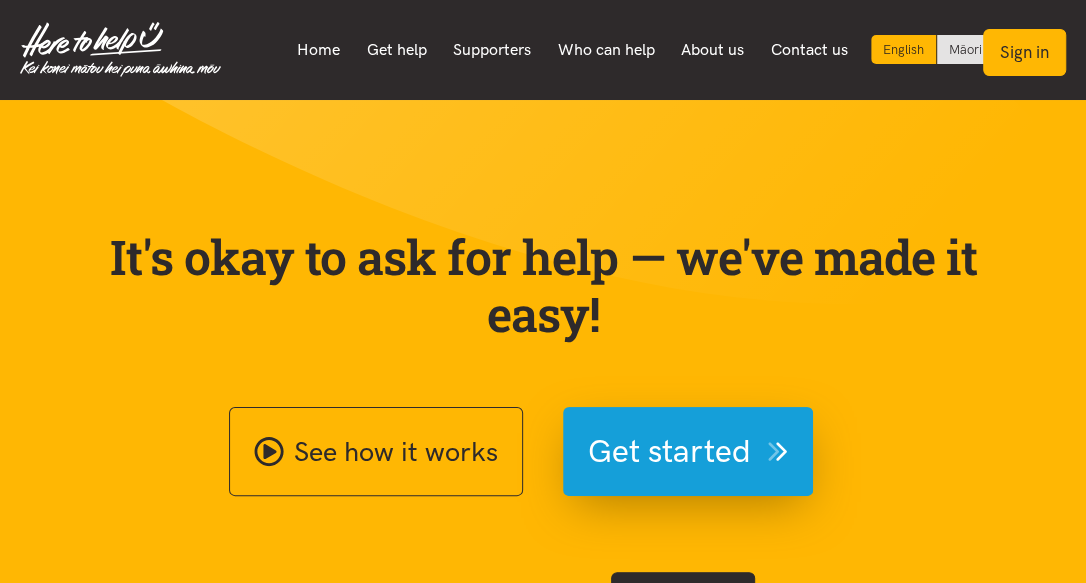 click on "Sign in" at bounding box center [1024, 52] 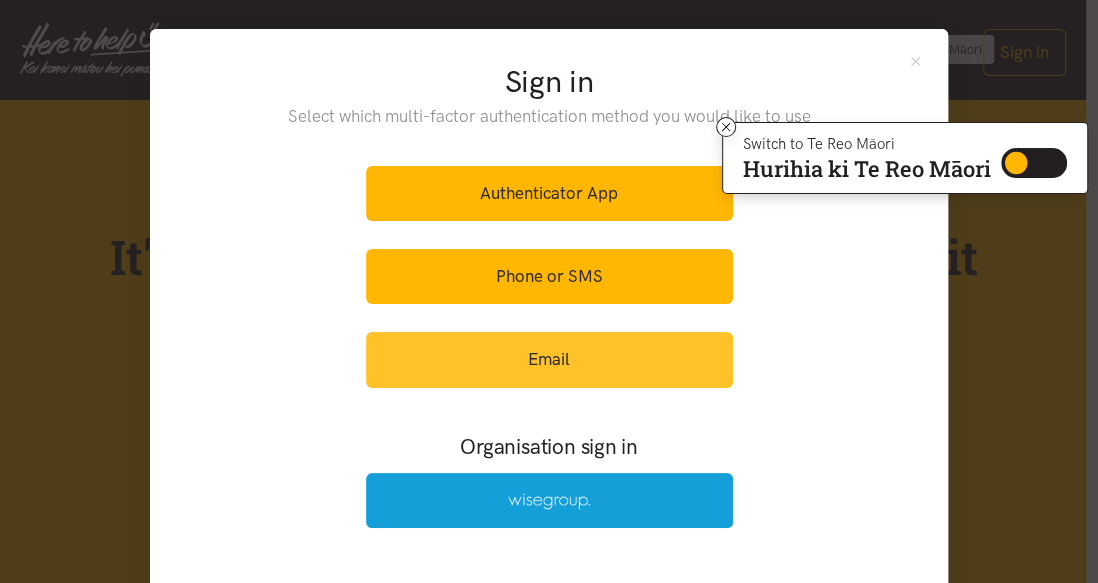 click on "Email" at bounding box center [549, 359] 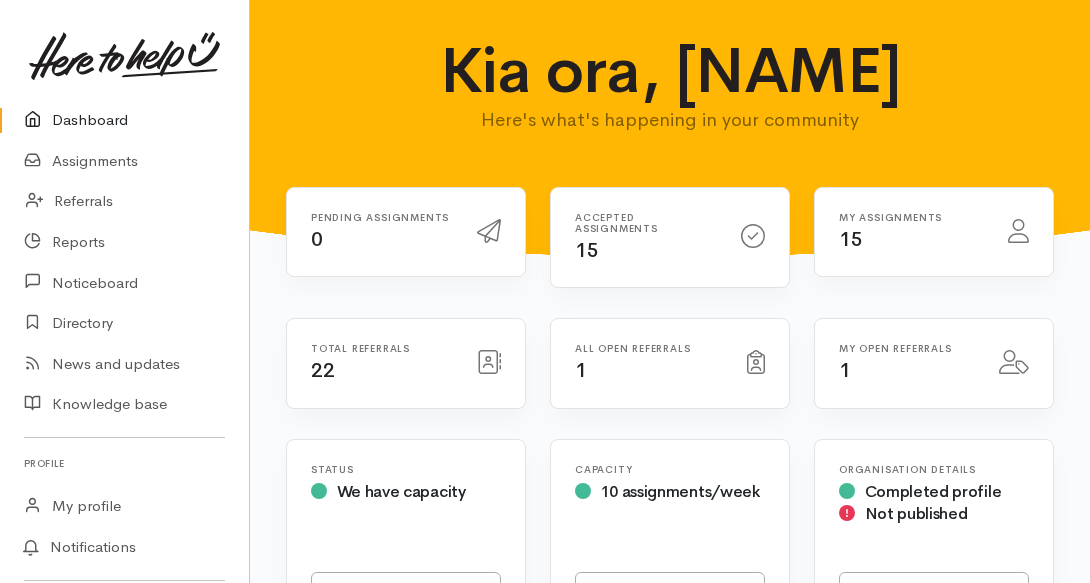 scroll, scrollTop: 0, scrollLeft: 0, axis: both 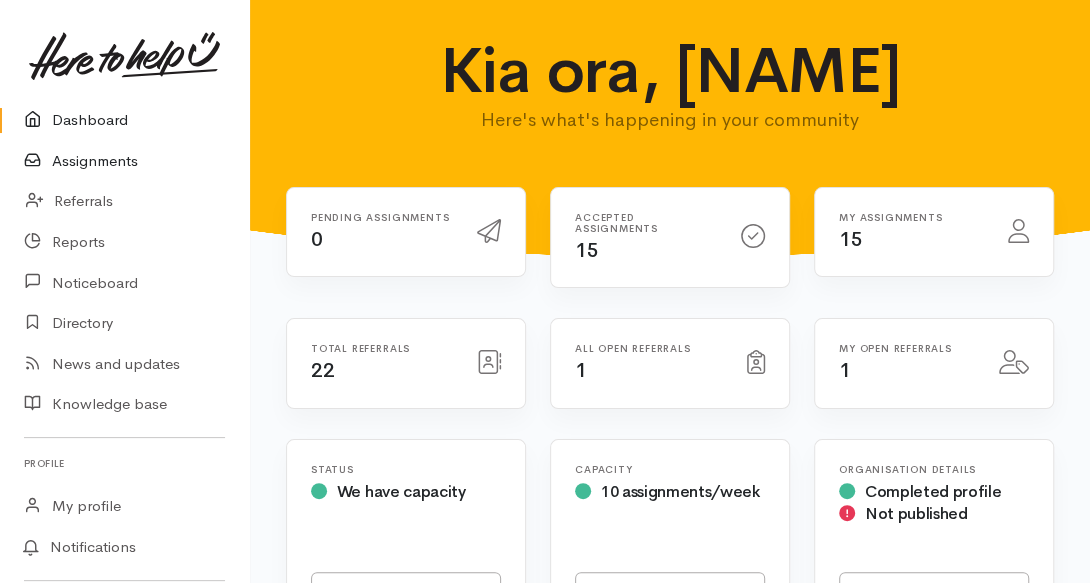 click on "Assignments" at bounding box center (124, 161) 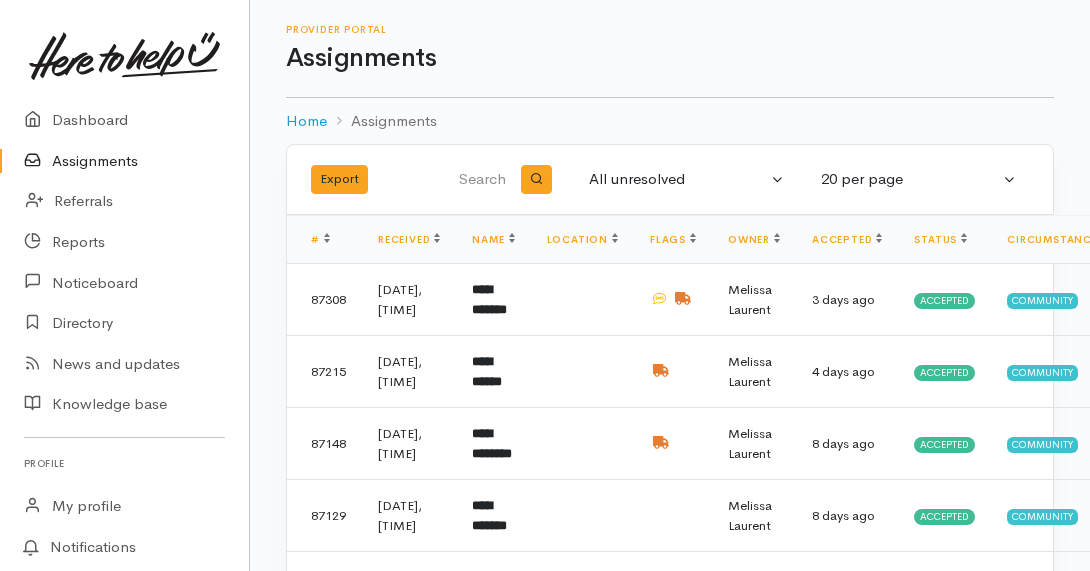 scroll, scrollTop: 0, scrollLeft: 0, axis: both 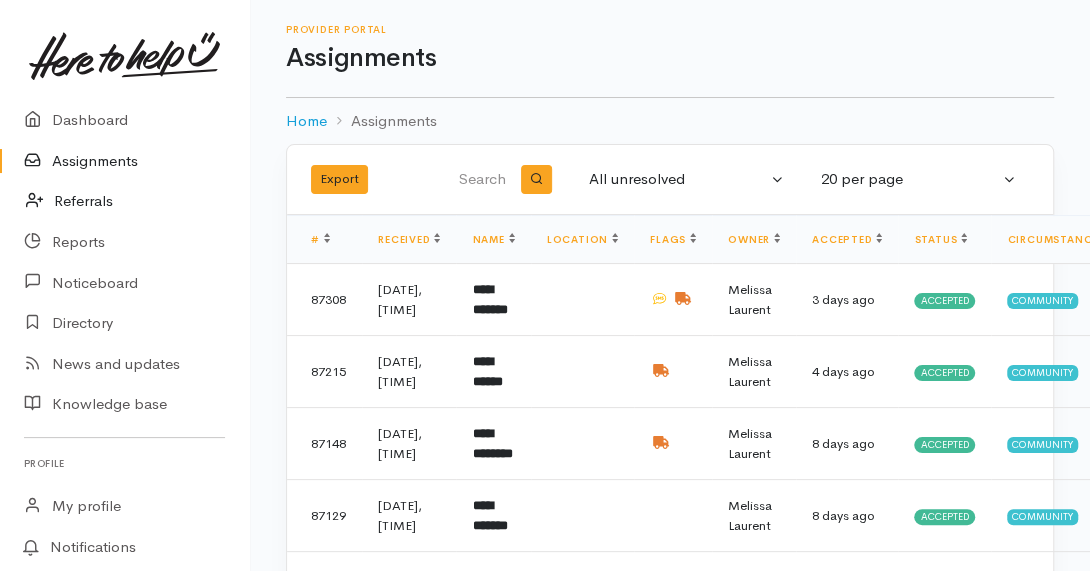 click on "Referrals" at bounding box center [124, 201] 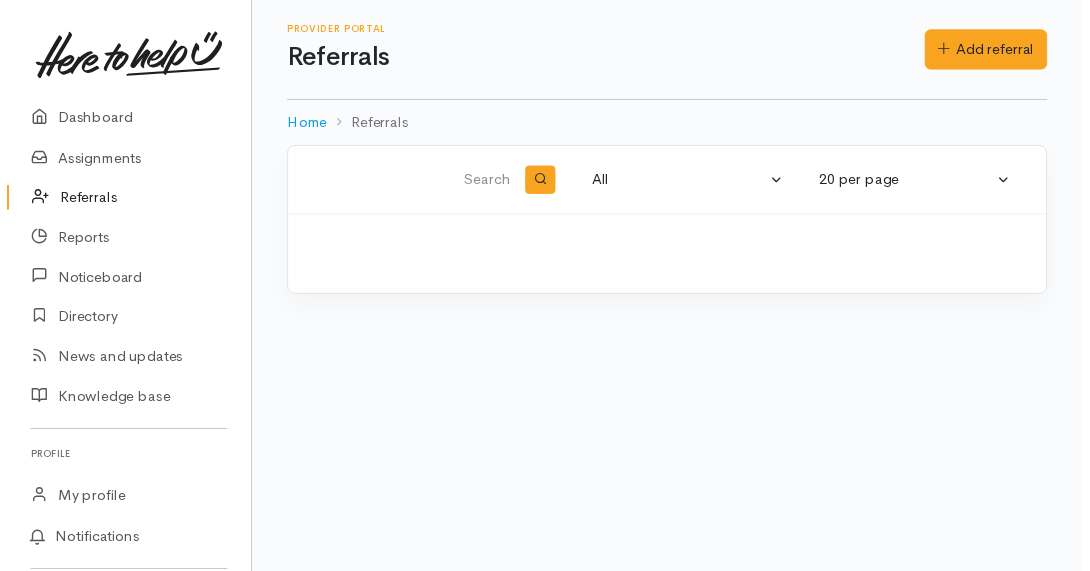scroll, scrollTop: 0, scrollLeft: 0, axis: both 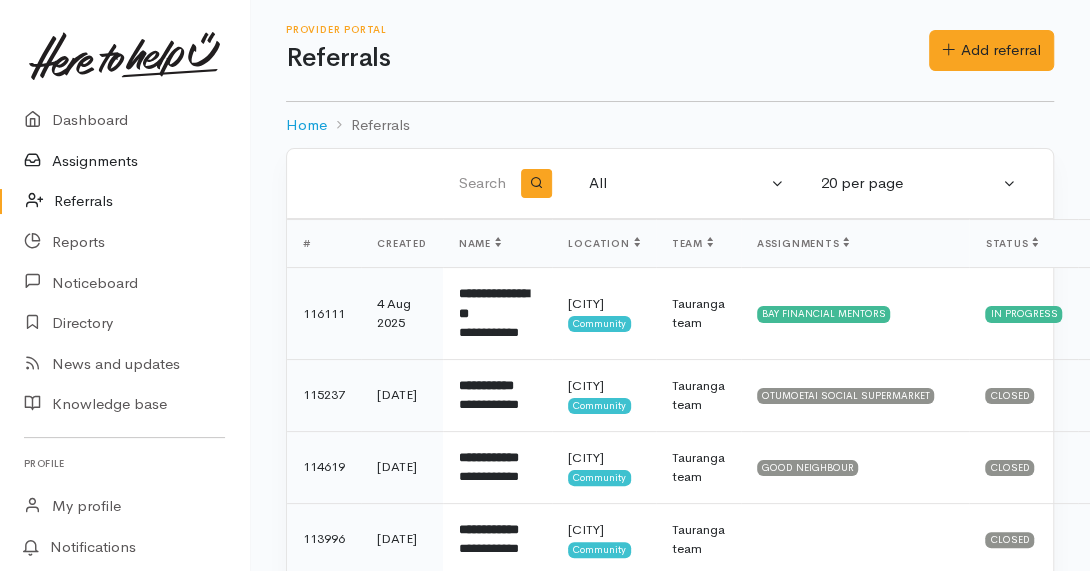 click on "Assignments" at bounding box center [124, 161] 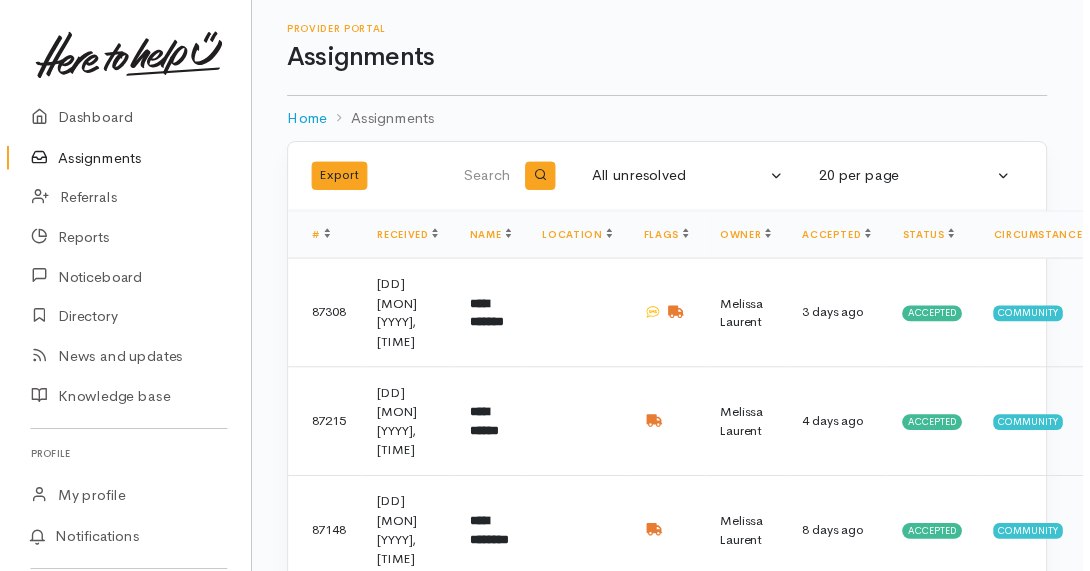 scroll, scrollTop: 0, scrollLeft: 0, axis: both 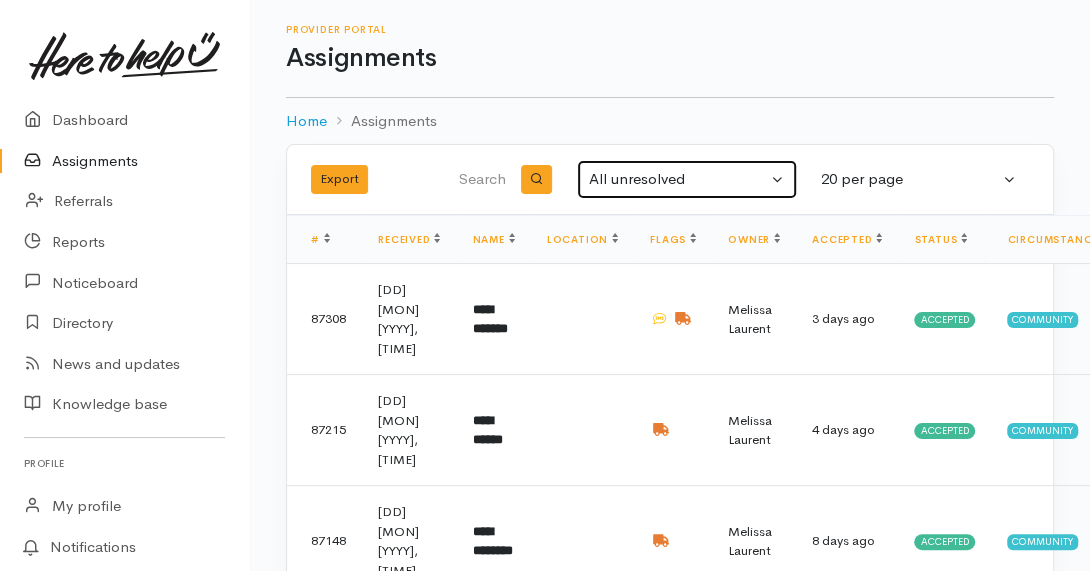 click on "All unresolved" at bounding box center (678, 179) 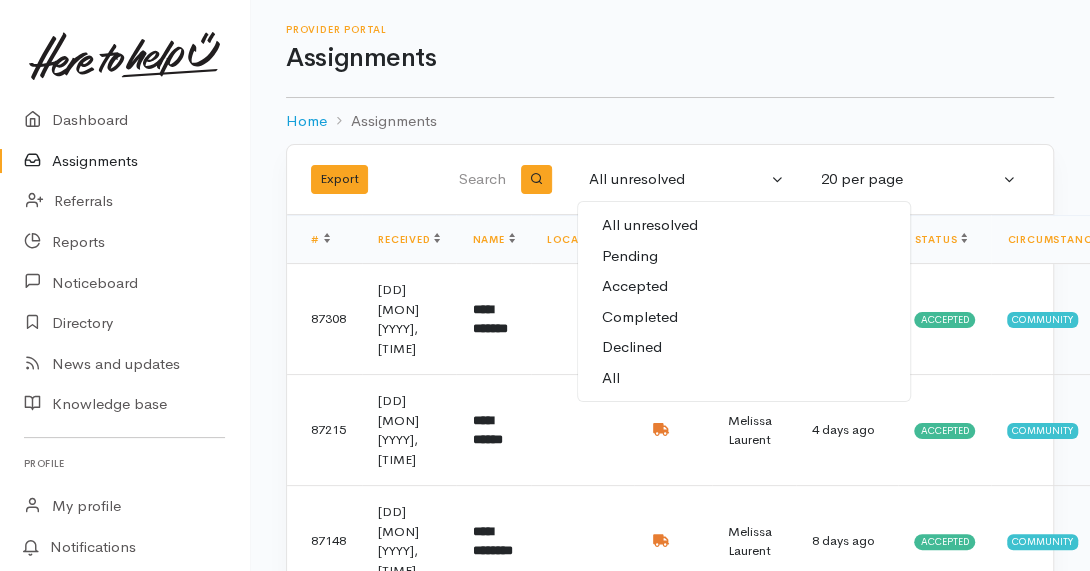 click on "All" at bounding box center (744, 378) 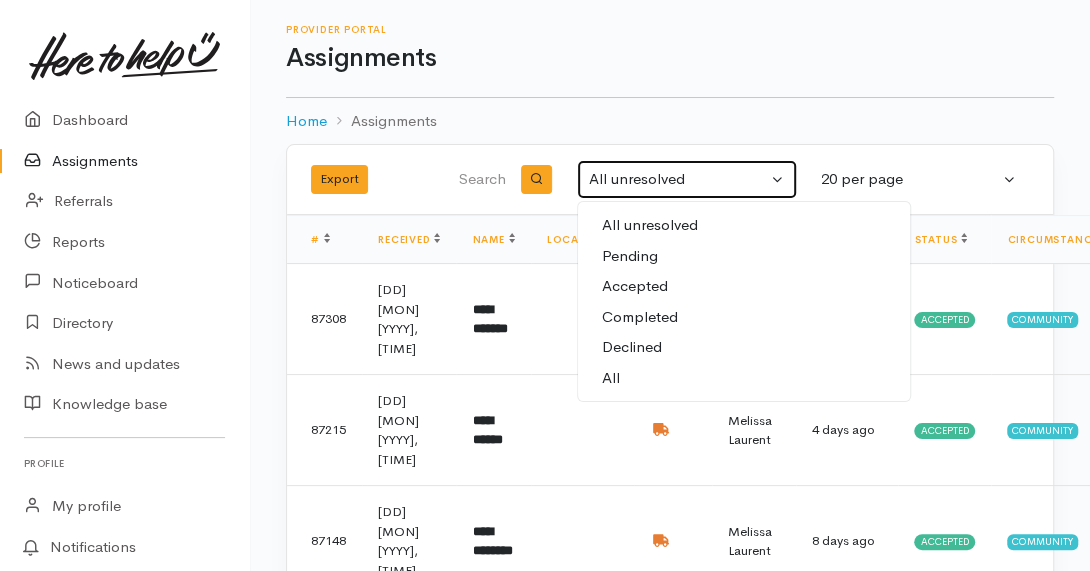 select on "All" 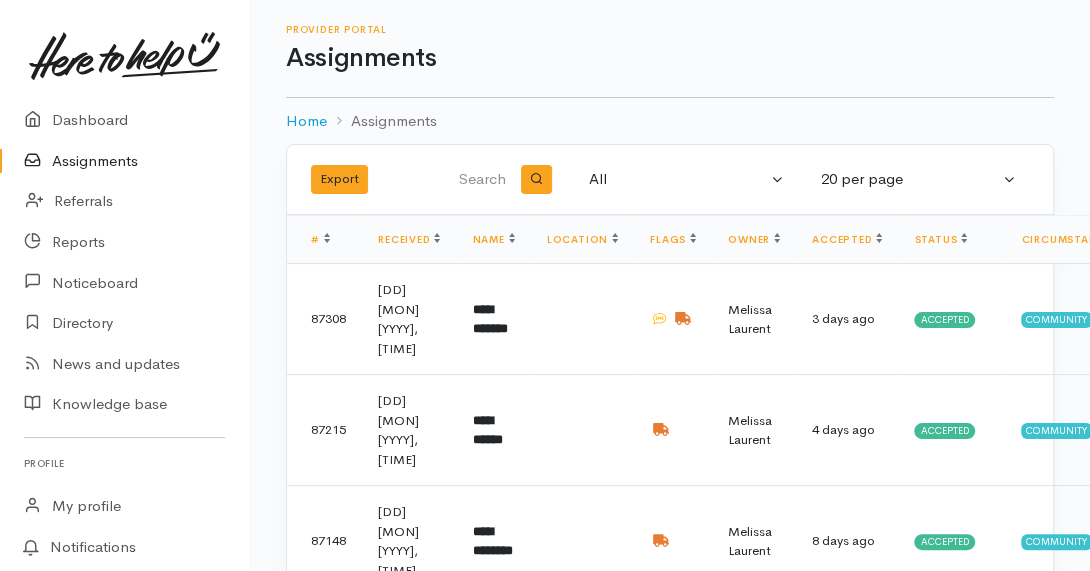 click on "Export
All unresolved
Pending
Accepted
Completed
Declined
All
All   All unresolved Pending, in progress or on hold Pending Accepted Completed Declined All
10 per page
20 per page
50 per page
100 per page 20 per page" at bounding box center [670, 1349] 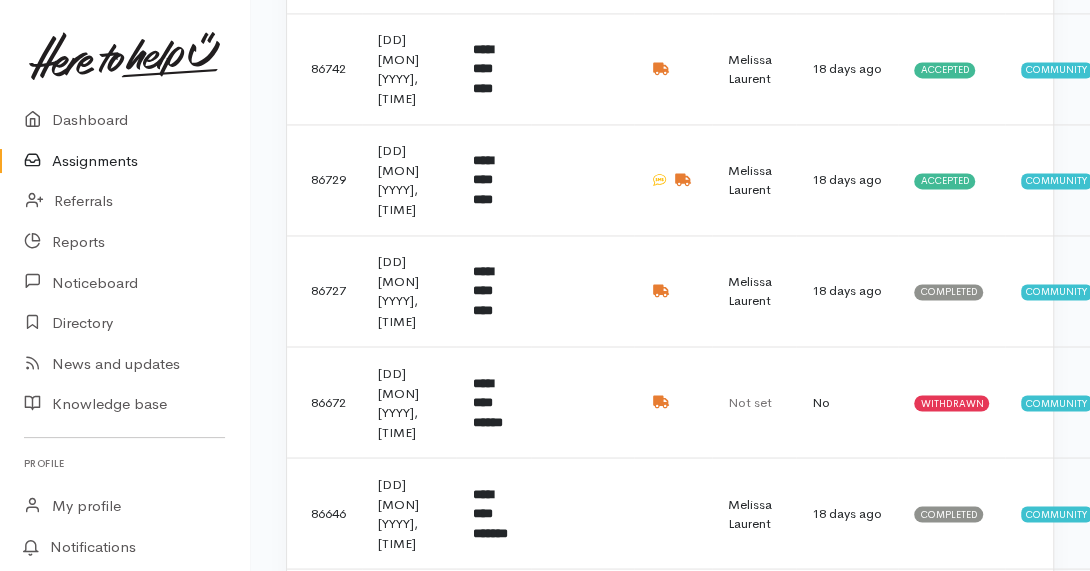 scroll, scrollTop: 1605, scrollLeft: 0, axis: vertical 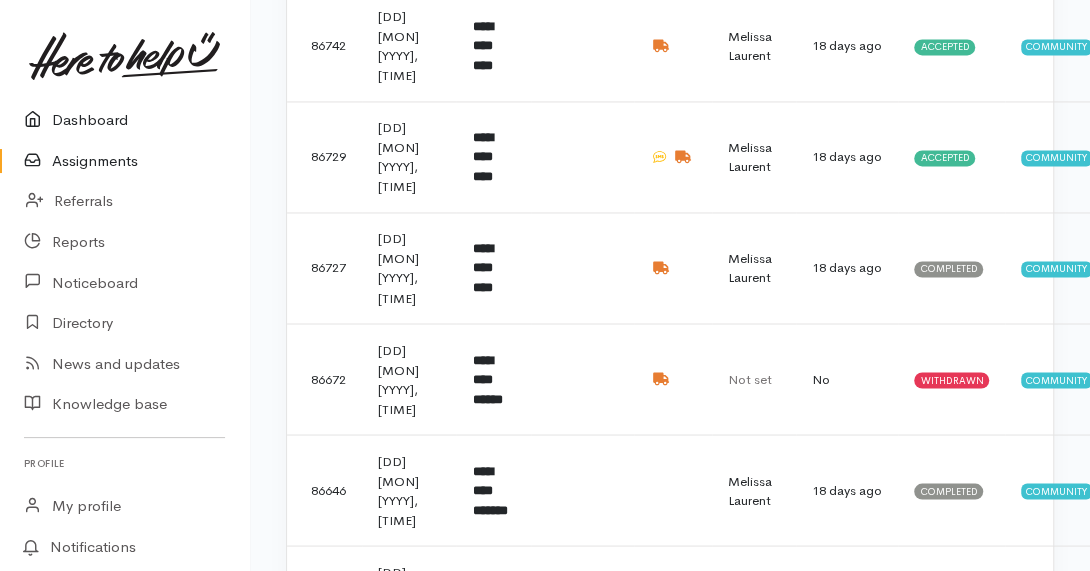 click on "Dashboard" at bounding box center [124, 120] 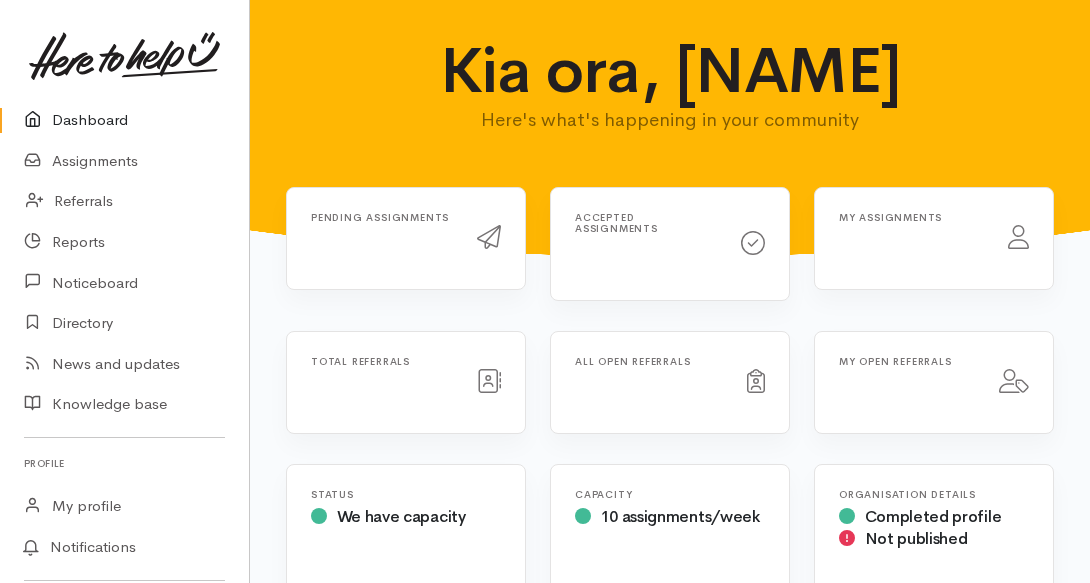scroll, scrollTop: 0, scrollLeft: 0, axis: both 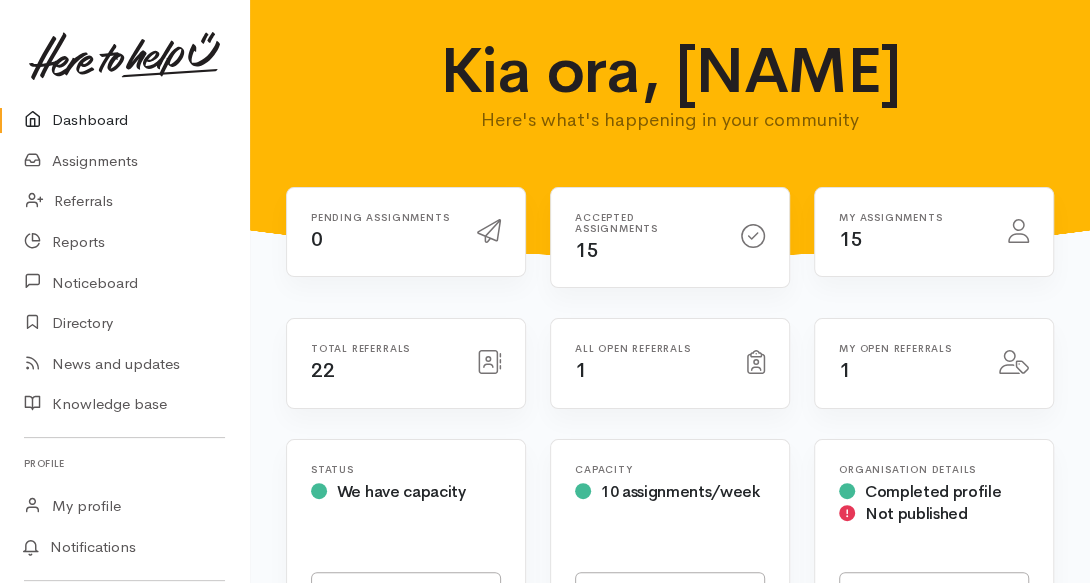 click on "Dashboard" at bounding box center [124, 120] 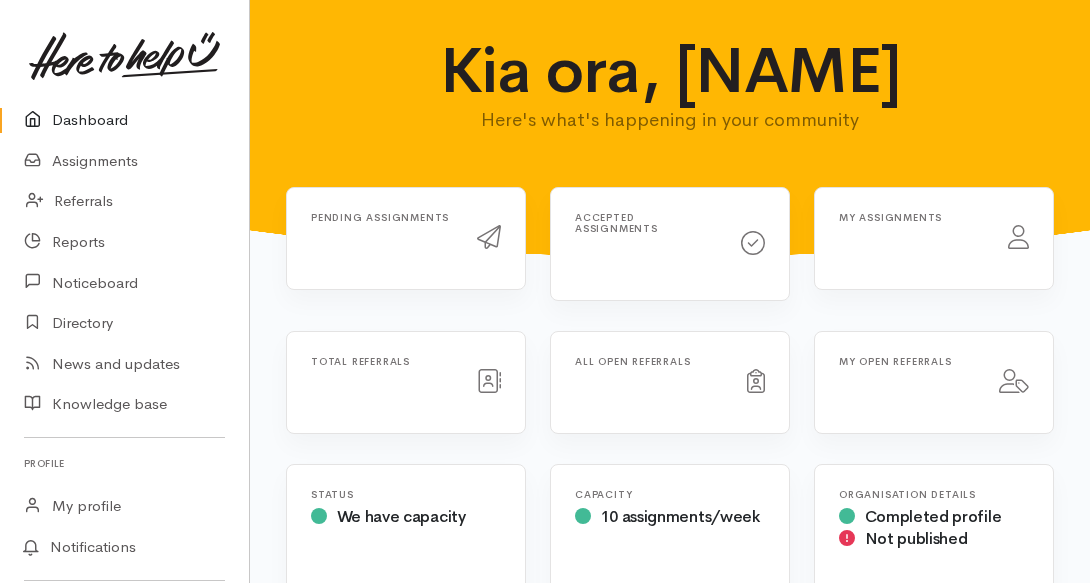 scroll, scrollTop: 0, scrollLeft: 0, axis: both 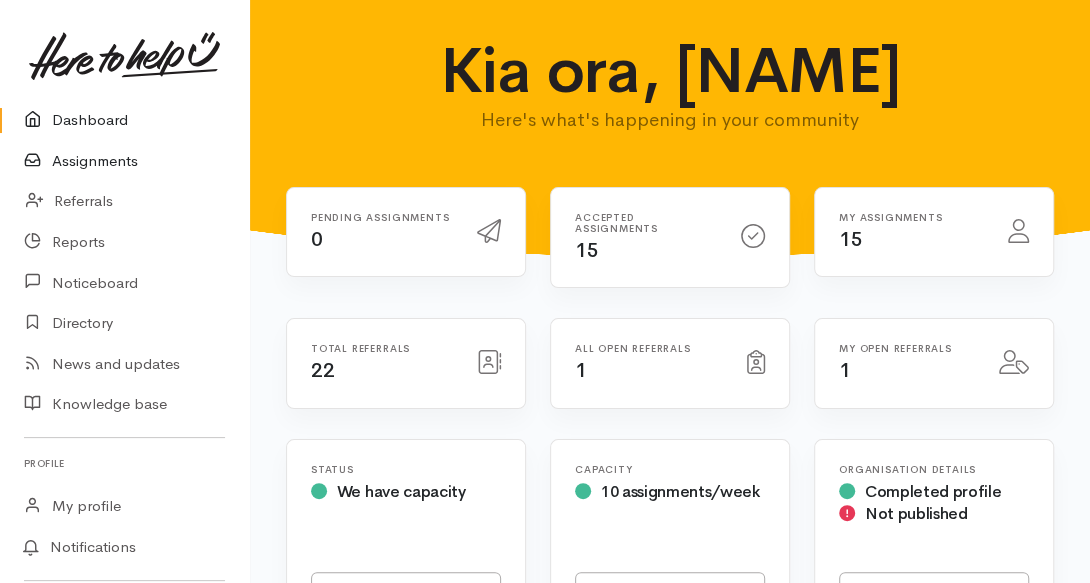 click on "Assignments" at bounding box center [124, 161] 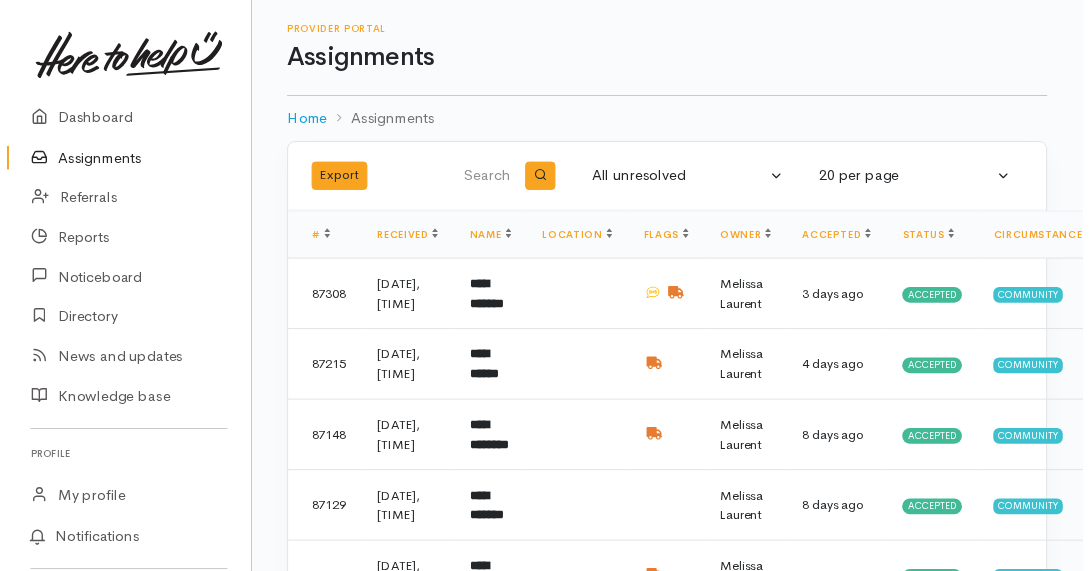 scroll, scrollTop: 0, scrollLeft: 0, axis: both 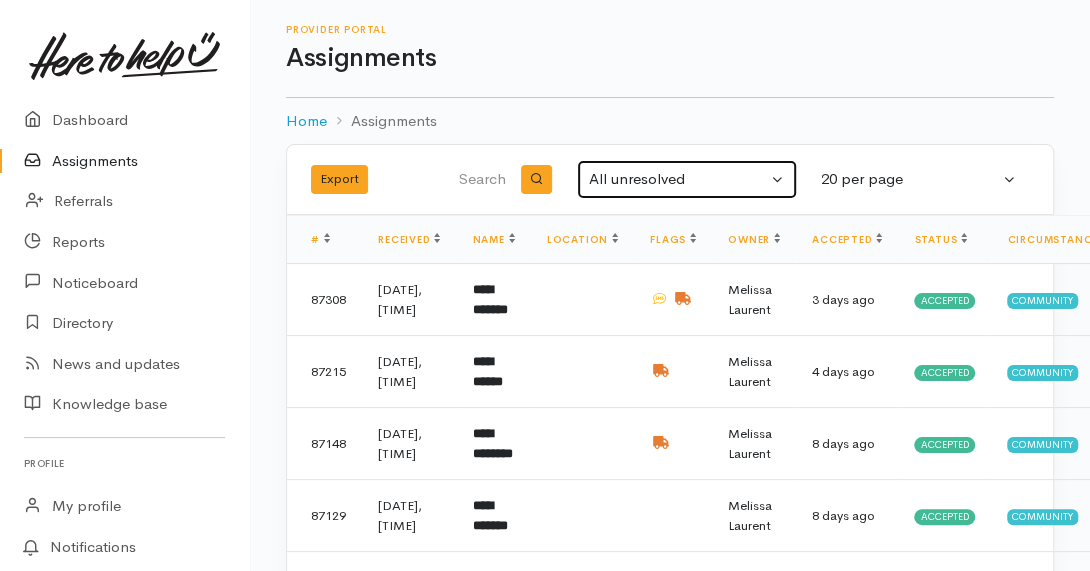 click on "All unresolved" at bounding box center (678, 179) 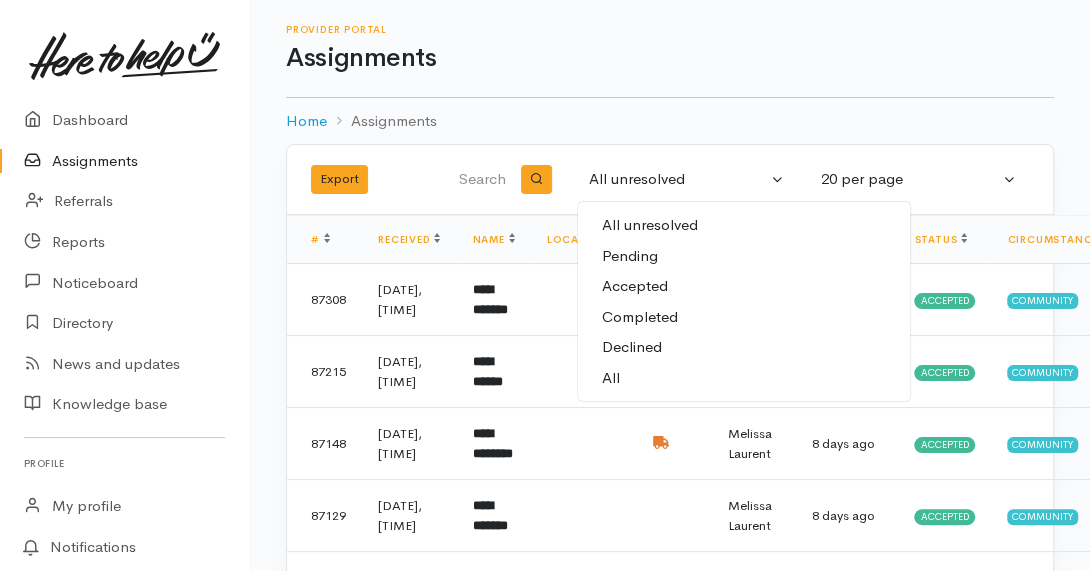 click on "All" at bounding box center (744, 378) 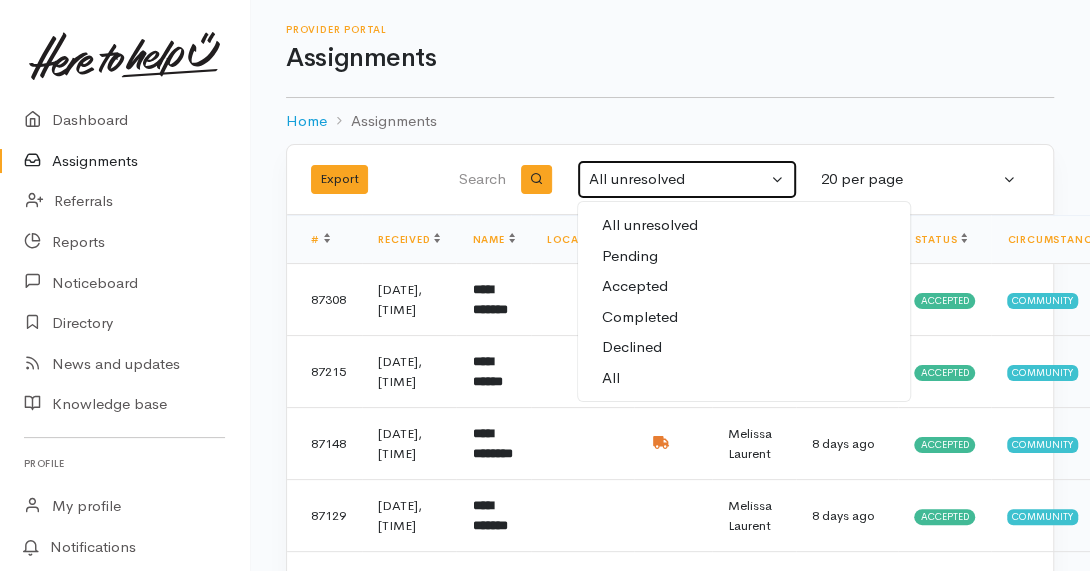select on "All" 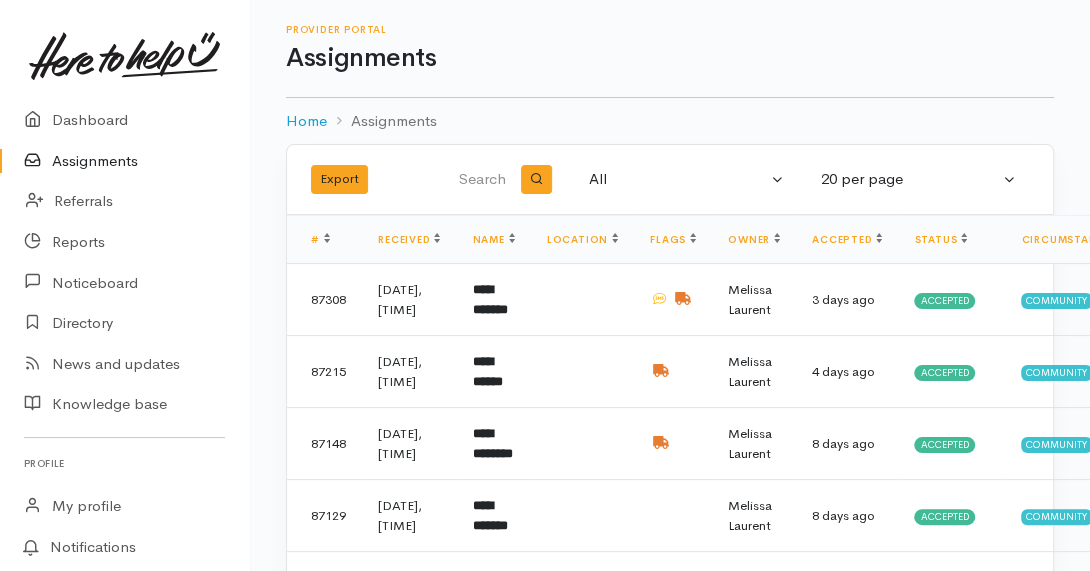 click at bounding box center [477, 180] 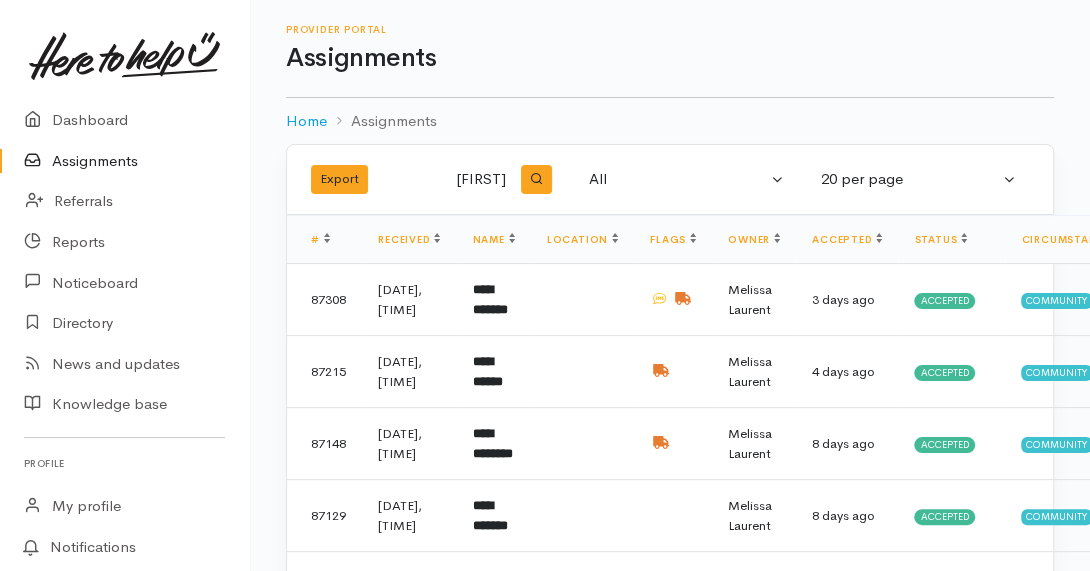 type on "ray" 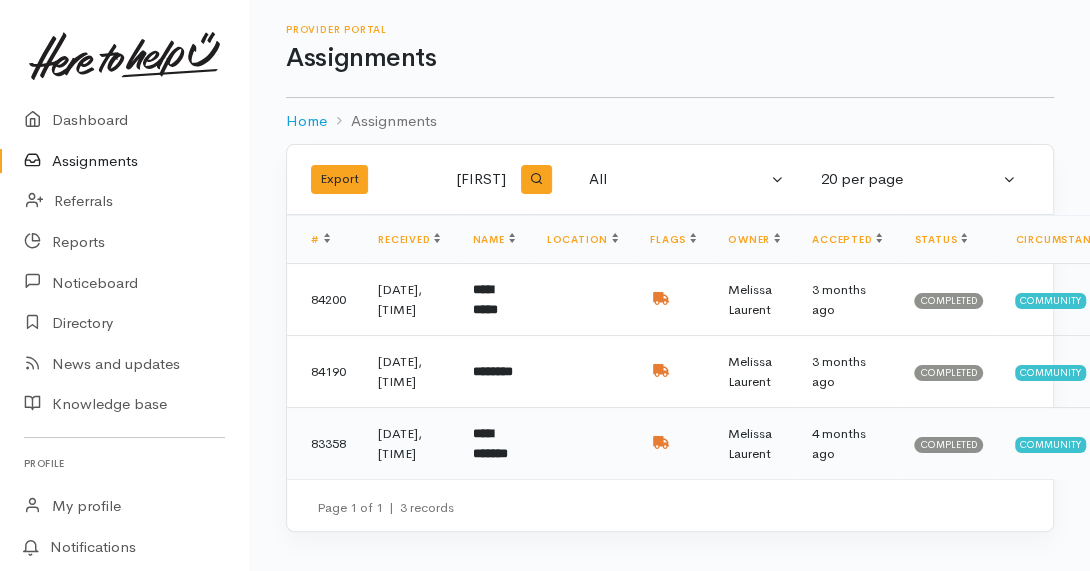 click on "**********" at bounding box center [493, 444] 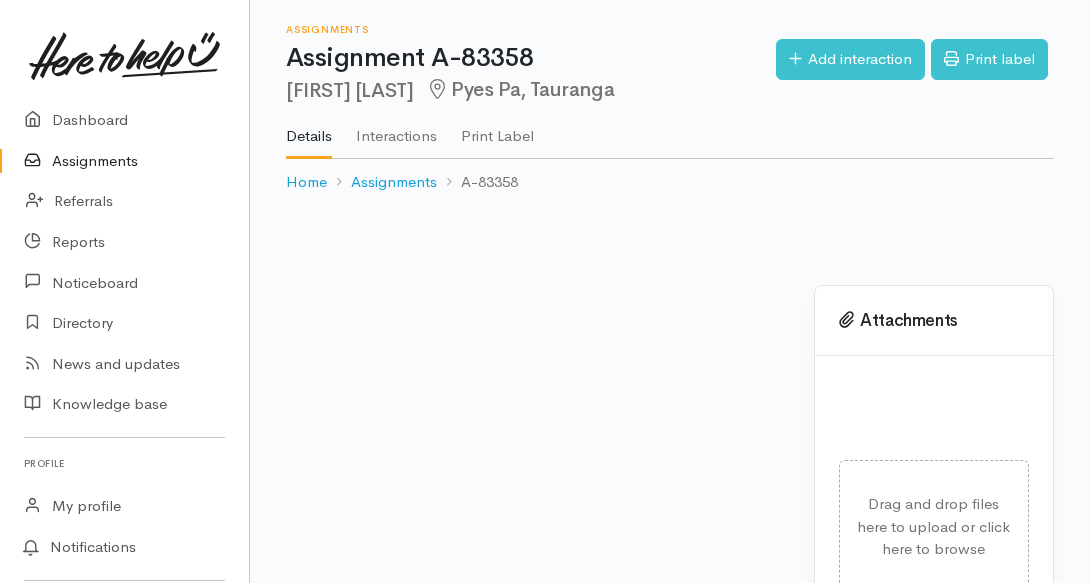 scroll, scrollTop: 0, scrollLeft: 0, axis: both 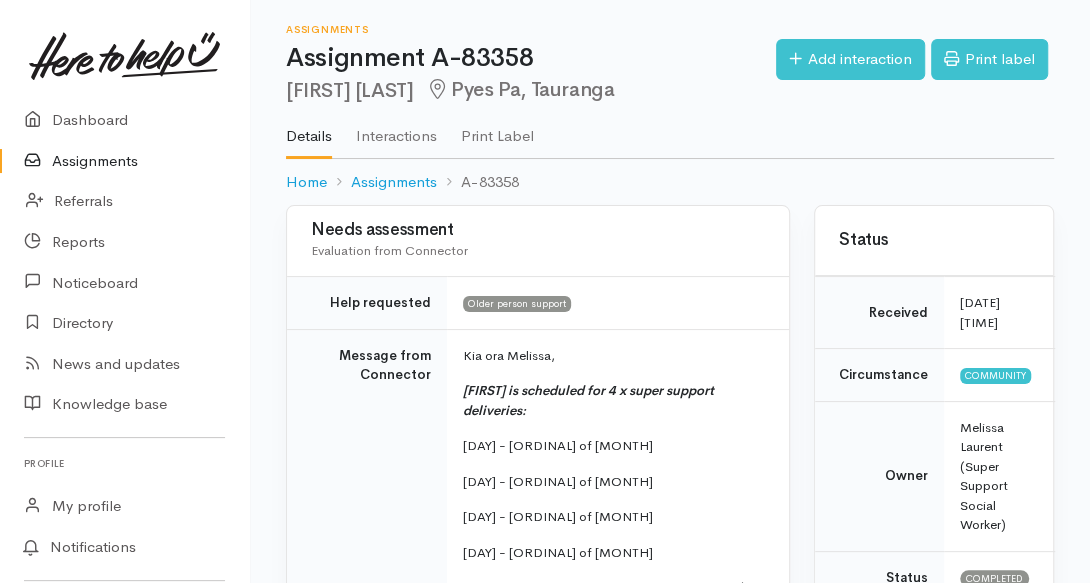 click on "Needs assessment
Evaluation from Connector
Help requested
Older person support
Message from Connector
Kia ora Melissa,  [FIRST] is scheduled for 4 x super support deliveries: [DAY] - [ORDINAL] of [MONTH] [DAY] - [ORDINAL] of [MONTH] [DAY] - [ORDINAL] of [MONTH] [DAY] - [ORDINAL] of [MONTH] [FIRST] currently lives with his daughter [FIRST] (her phone number is the primary number to call and make contact with [FIRST]), The People's Project have supported this whānau to get into suitable accommodation. [FIRST] said she works night shift and is quite concerned because her dad is living on toast and noodles. Funds are tight at the moment, but she is hoping the meals will give him some nutrients also.  Thank you so much, Karli
Notes" at bounding box center (538, 1923) 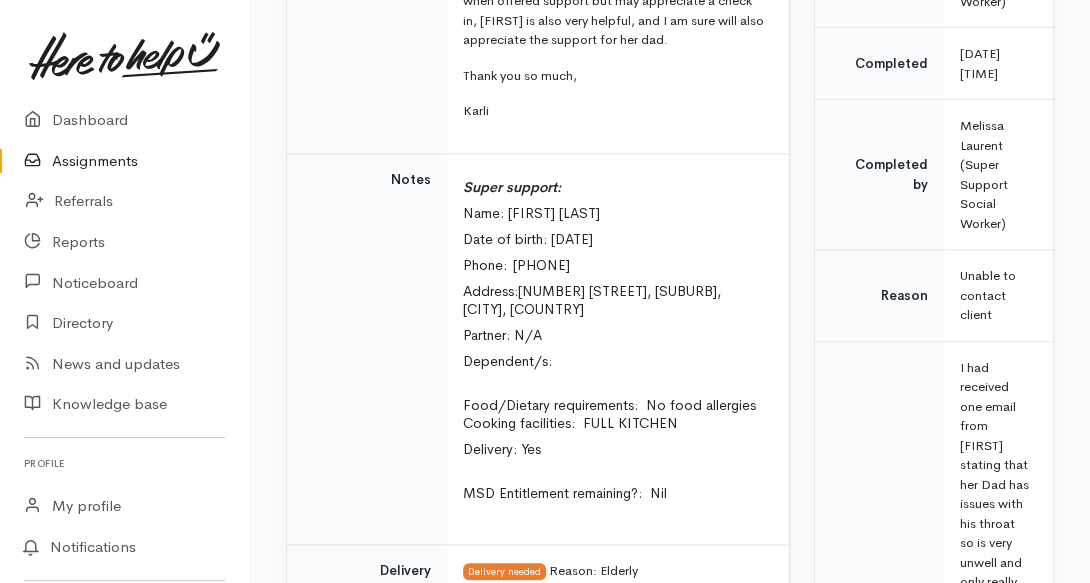 scroll, scrollTop: 800, scrollLeft: 0, axis: vertical 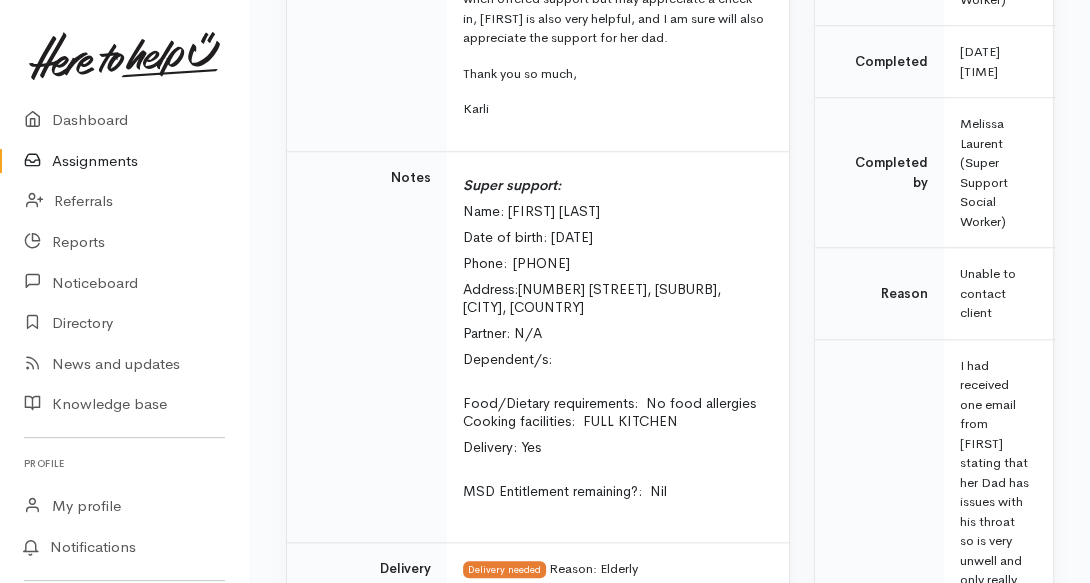 drag, startPoint x: 511, startPoint y: 236, endPoint x: 598, endPoint y: 239, distance: 87.05171 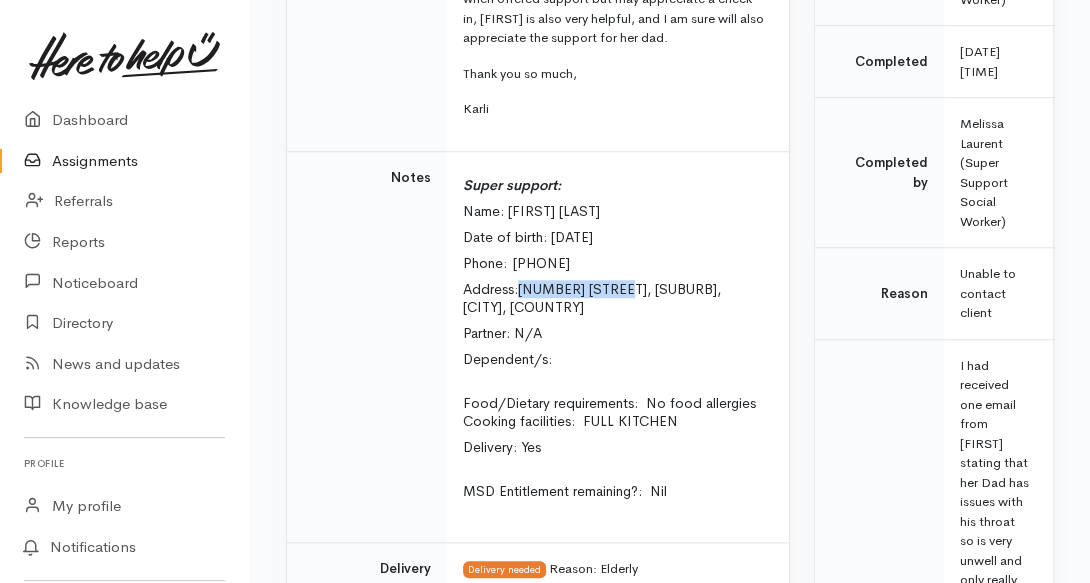 drag, startPoint x: 522, startPoint y: 267, endPoint x: 615, endPoint y: 263, distance: 93.08598 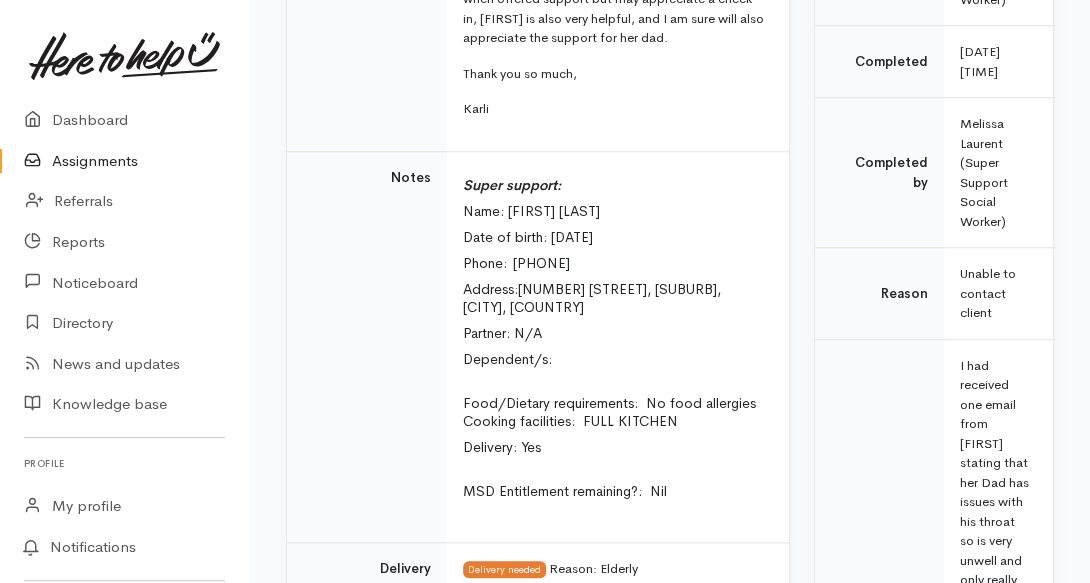 click on "Needs assessment
Evaluation from Connector
Help requested
Older person support
Message from Connector
Kia ora Melissa,  [FIRST] is scheduled for 4 x super support deliveries: [DAY] - [ORDINAL] of [MONTH] [DAY] - [ORDINAL] of [MONTH] [DAY] - [ORDINAL] of [MONTH] [DAY] - [ORDINAL] of [MONTH] [FIRST] currently lives with his daughter [FIRST] (her phone number is the primary number to call and make contact with [FIRST]), The People's Project have supported this whānau to get into suitable accommodation. [FIRST] said she works night shift and is quite concerned because her dad is living on toast and noodles. Funds are tight at the moment, but she is hoping the meals will give him some nutrients also.  Thank you so much, Karli
Notes" at bounding box center [670, 1123] 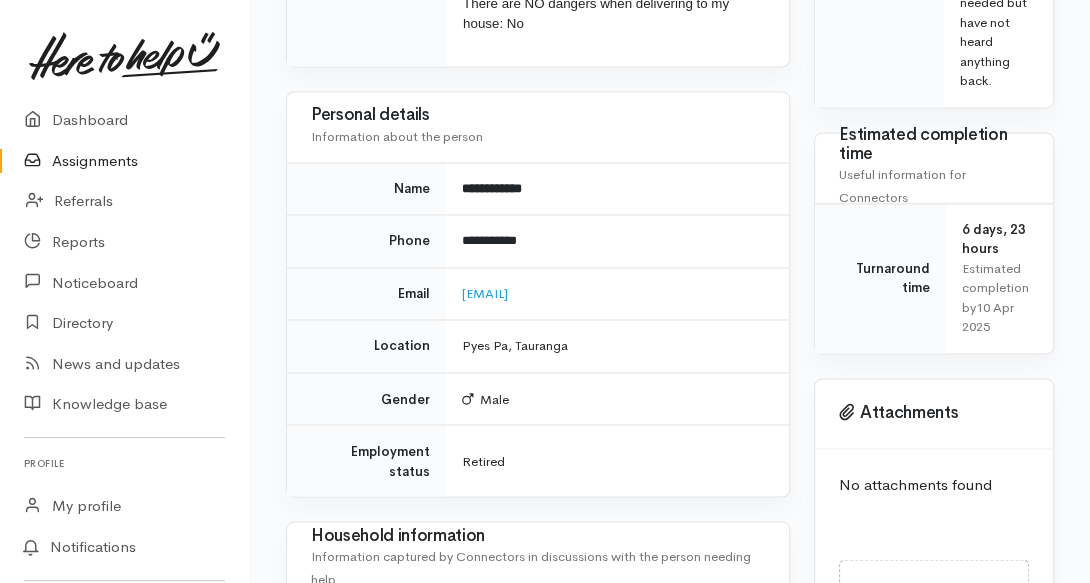 scroll, scrollTop: 1536, scrollLeft: 0, axis: vertical 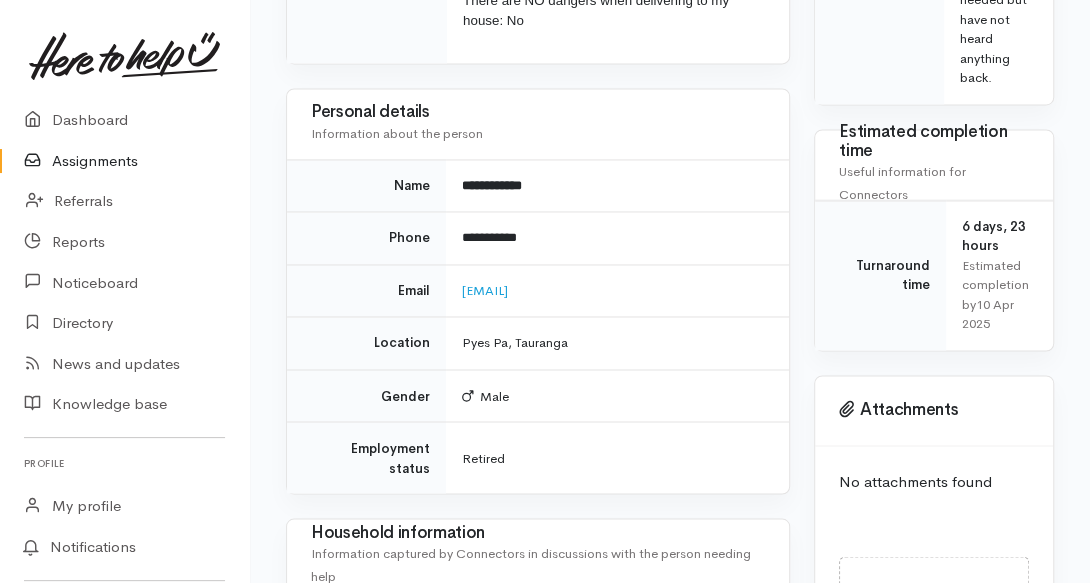 drag, startPoint x: 595, startPoint y: 261, endPoint x: 458, endPoint y: 279, distance: 138.17743 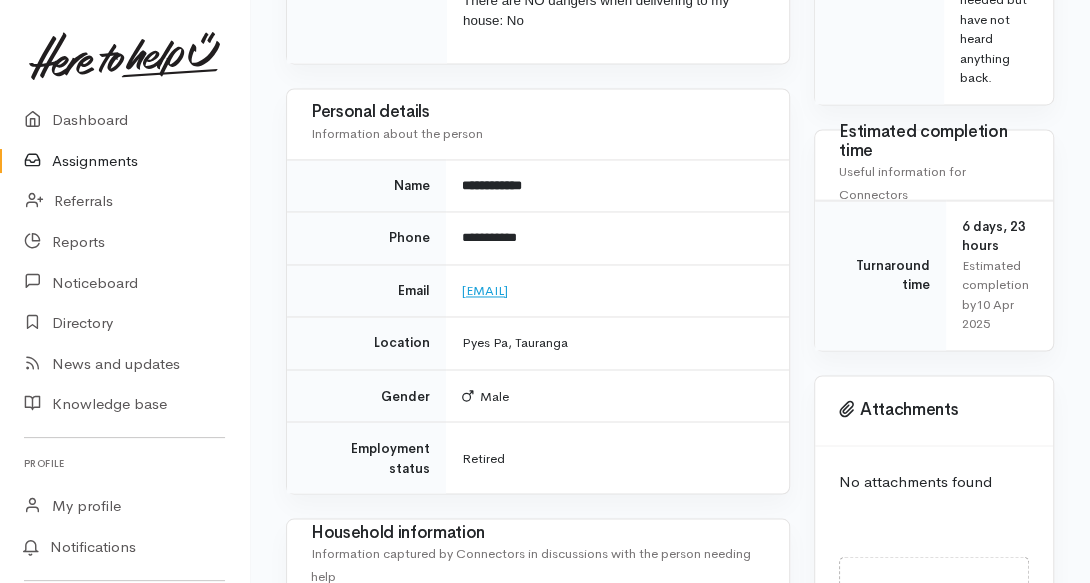 copy on "[EMAIL]" 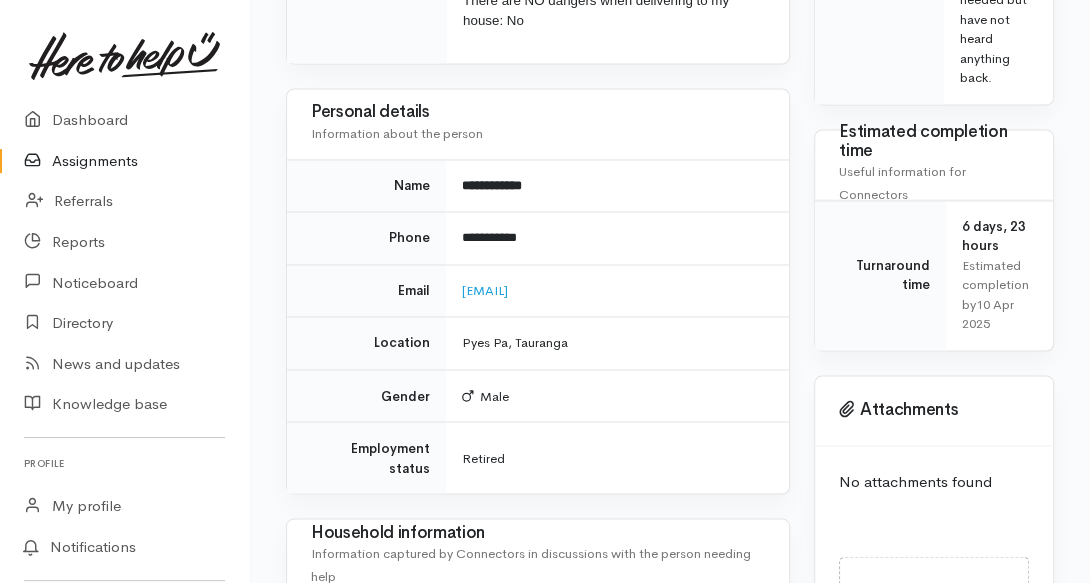click on "Employment status" at bounding box center (366, 458) 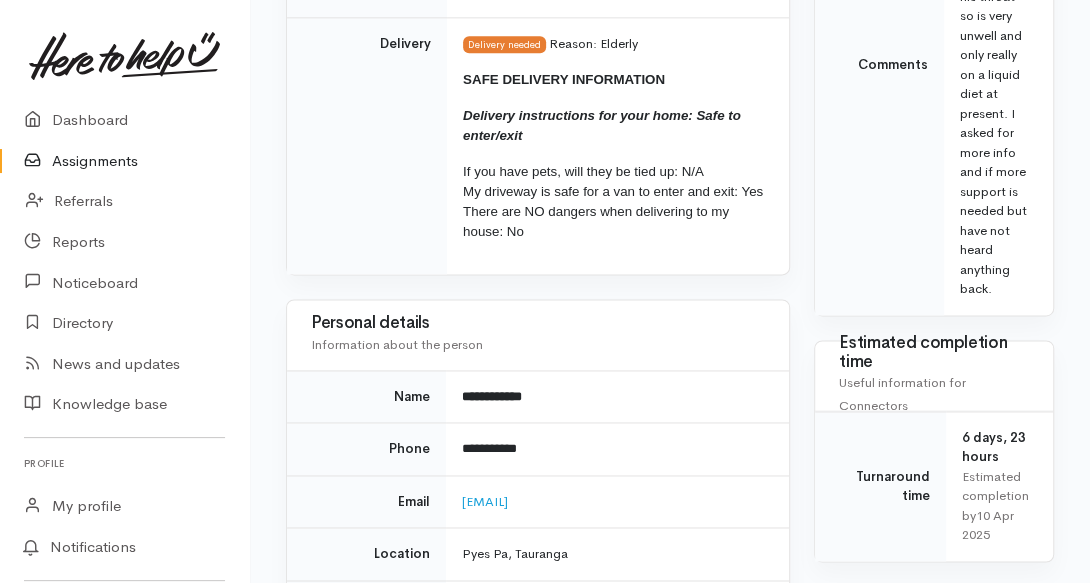 scroll, scrollTop: 1152, scrollLeft: 0, axis: vertical 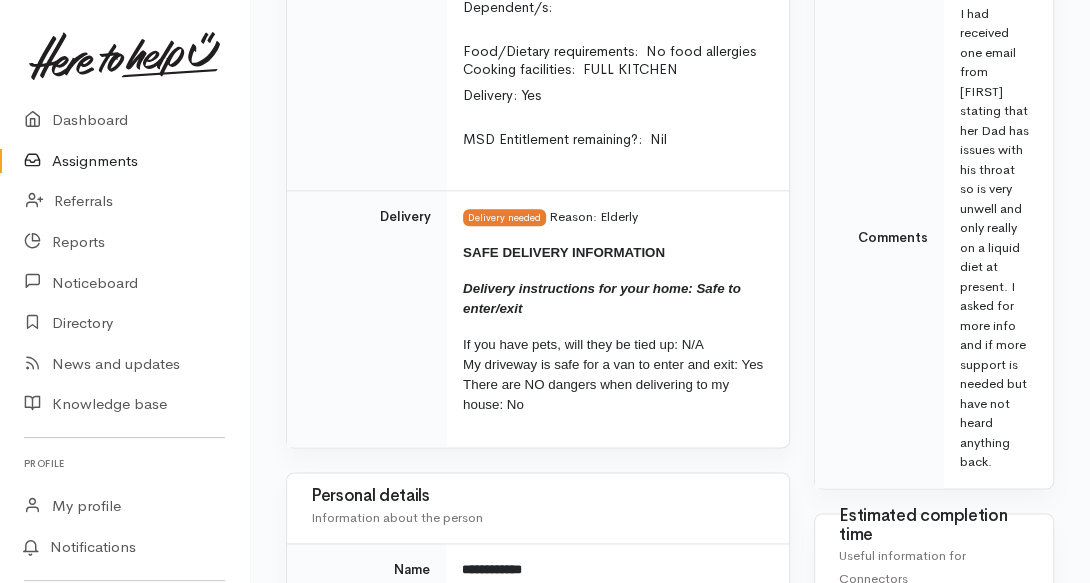 click on "Delivery" at bounding box center [367, 318] 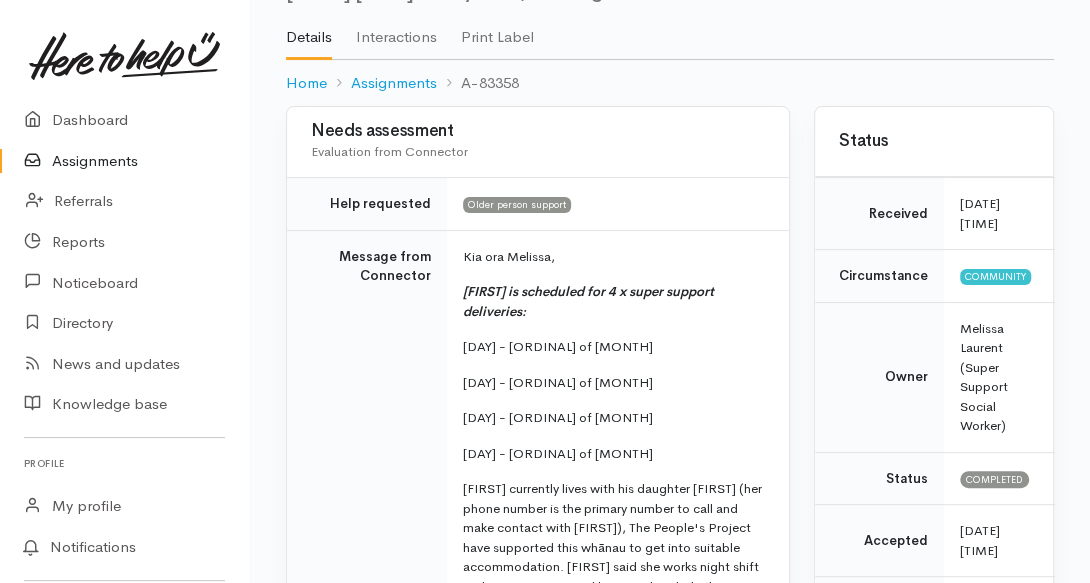 scroll, scrollTop: 96, scrollLeft: 0, axis: vertical 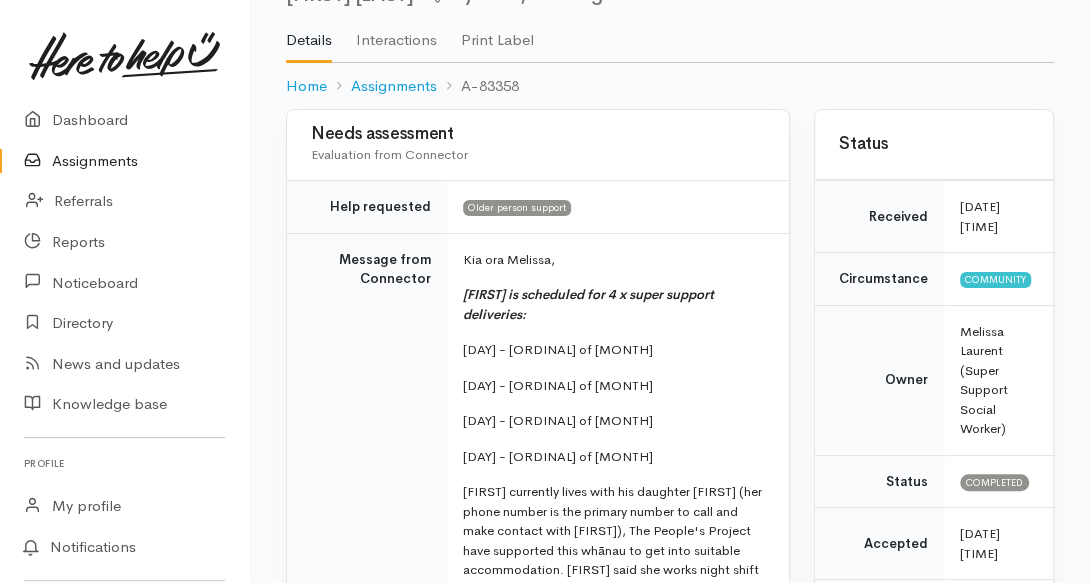 click on "Needs assessment
Evaluation from Connector
Help requested
Older person support
Message from Connector
Kia ora Melissa,  [FIRST] is scheduled for 4 x super support deliveries: [DAY] - [ORDINAL] of [MONTH] [DAY] - [ORDINAL] of [MONTH] [DAY] - [ORDINAL] of [MONTH] [DAY] - [ORDINAL] of [MONTH] [FIRST] currently lives with his daughter [FIRST] (her phone number is the primary number to call and make contact with [FIRST]), The People's Project have supported this whānau to get into suitable accommodation. [FIRST] said she works night shift and is quite concerned because her dad is living on toast and noodles. Funds are tight at the moment, but she is hoping the meals will give him some nutrients also.  Thank you so much, Karli
Notes" at bounding box center (538, 1827) 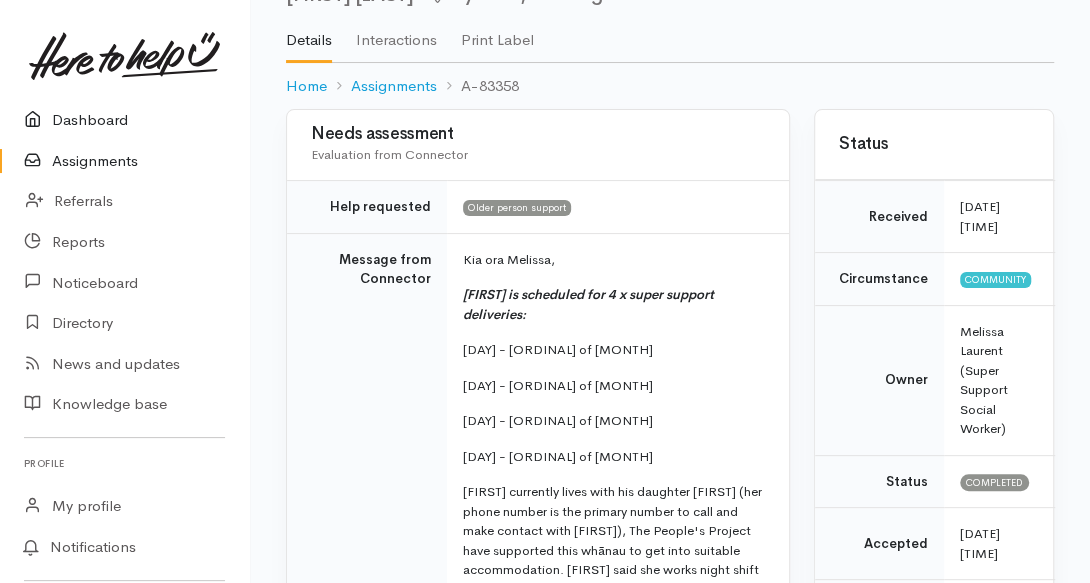 click on "Dashboard" at bounding box center (124, 120) 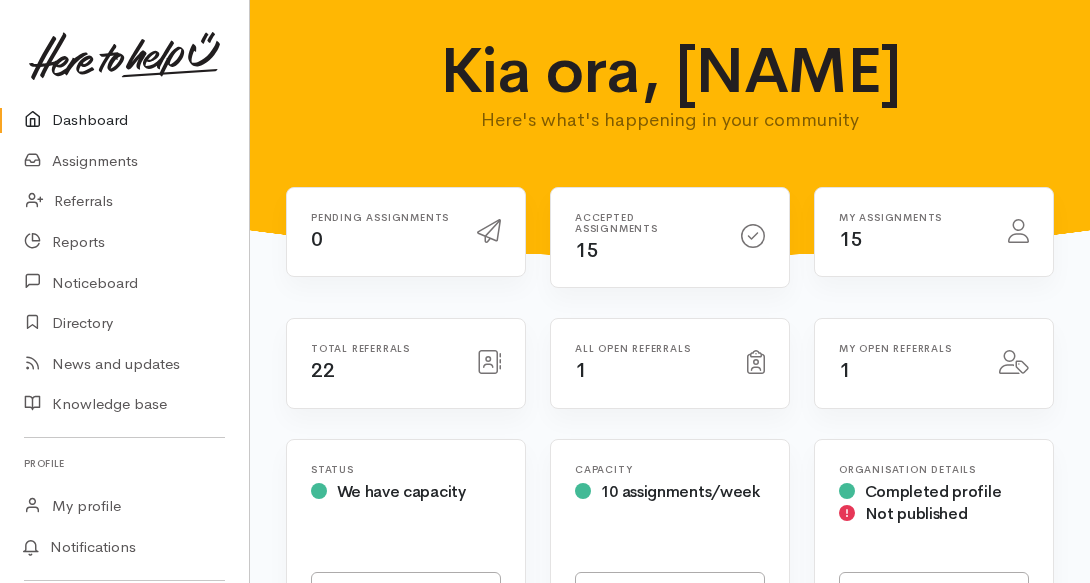 scroll, scrollTop: 0, scrollLeft: 0, axis: both 